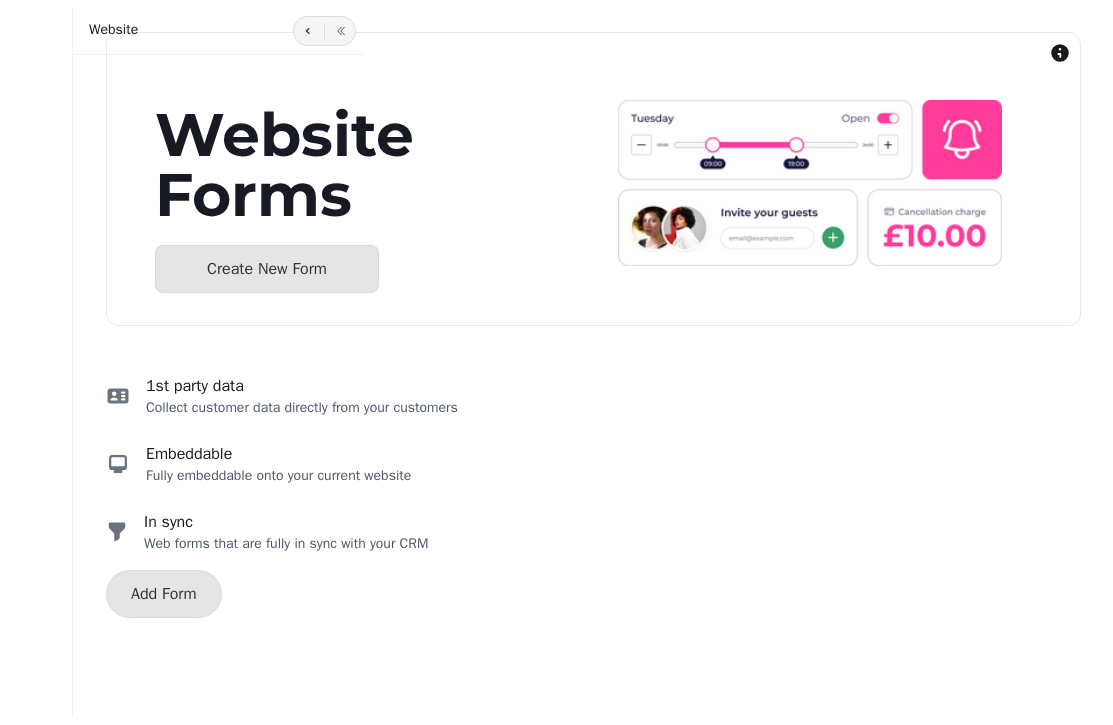 select on "**********" 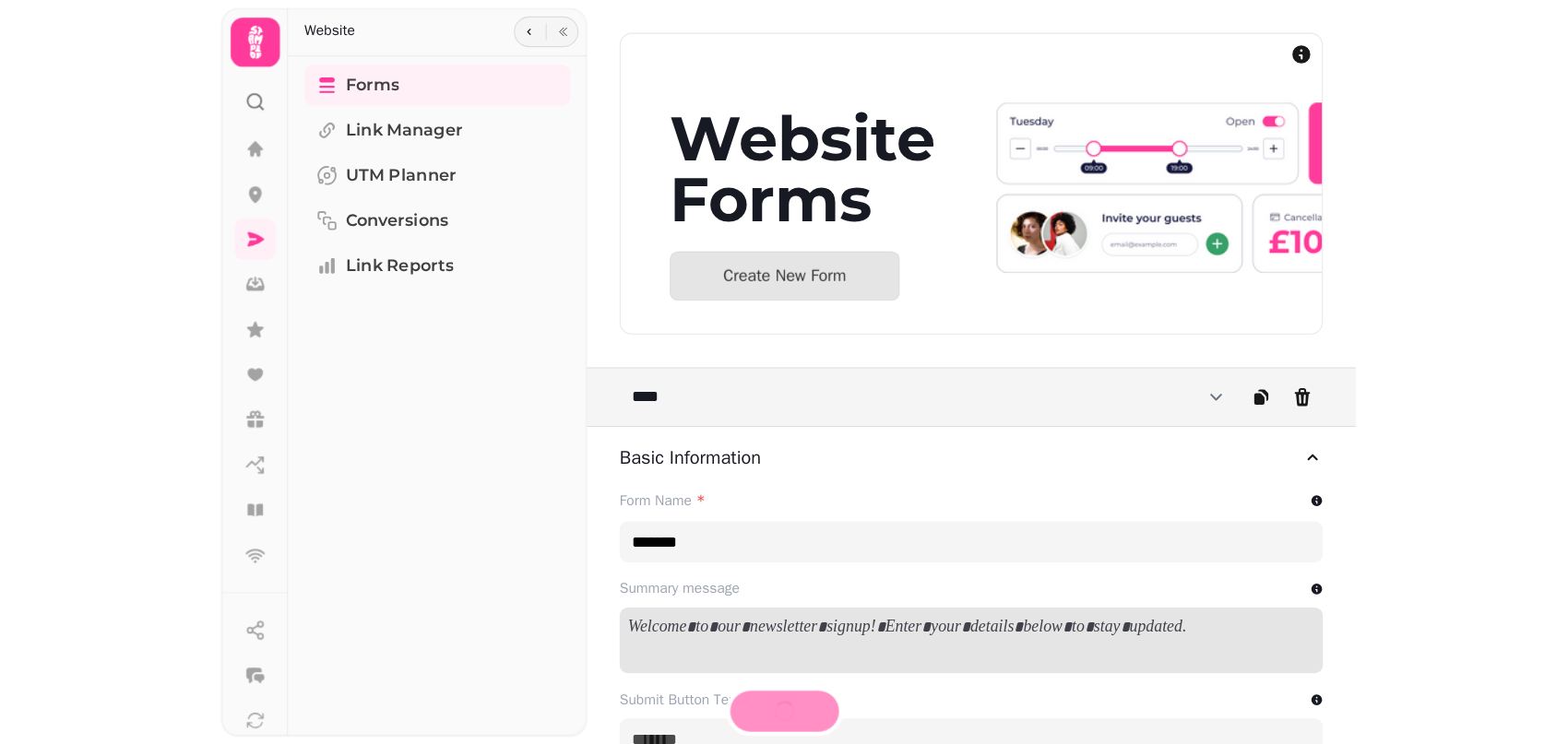 scroll, scrollTop: 0, scrollLeft: 0, axis: both 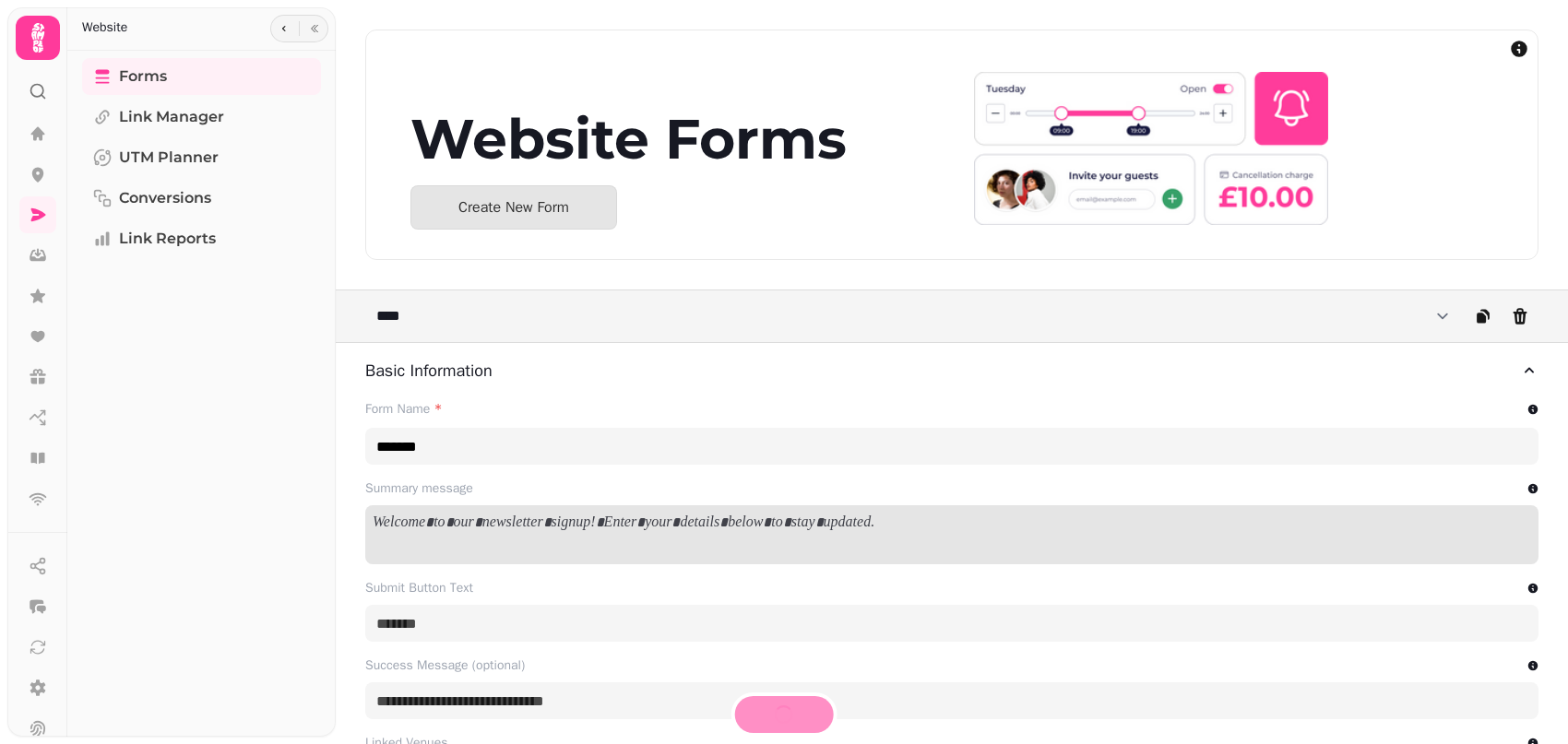 type on "**********" 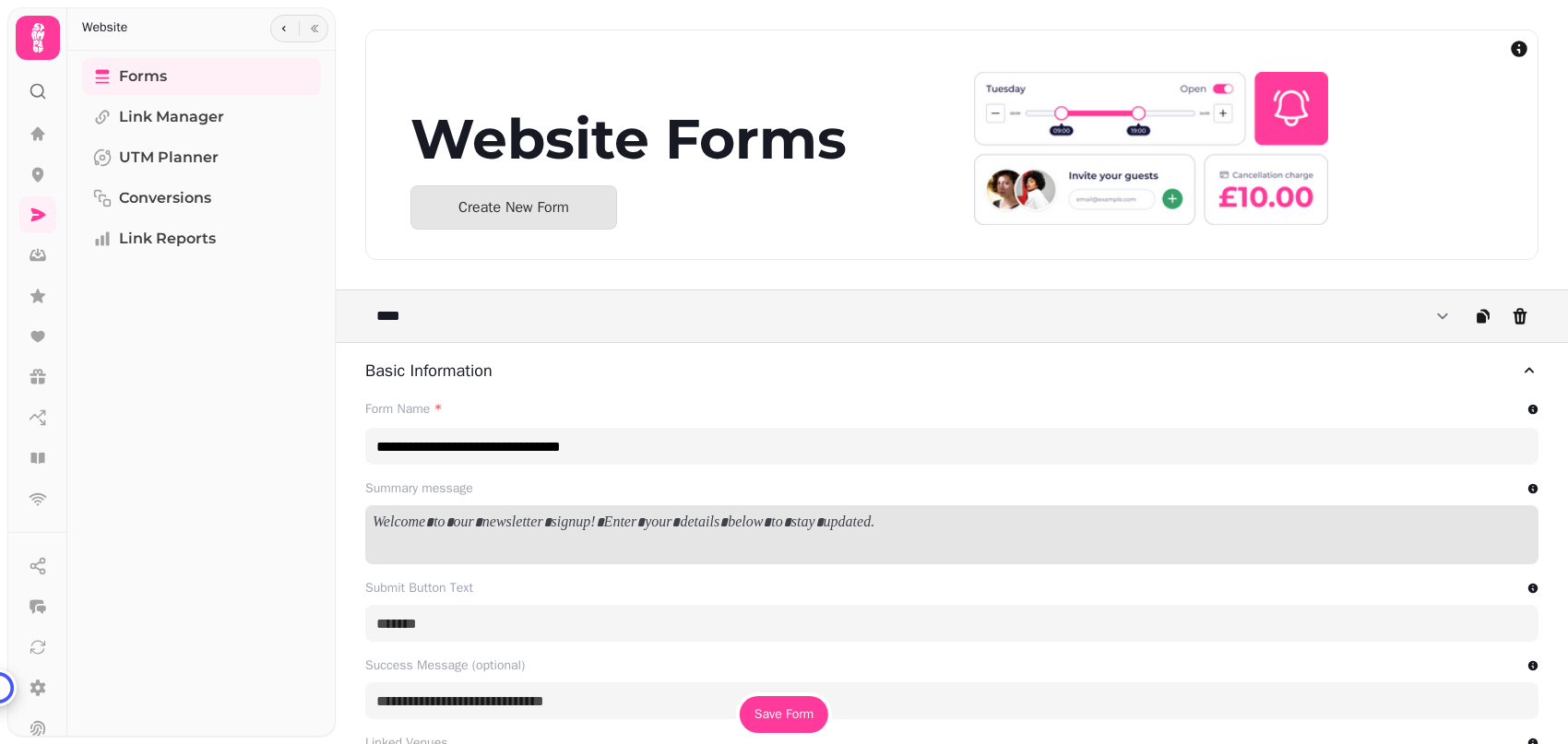 scroll, scrollTop: 0, scrollLeft: 0, axis: both 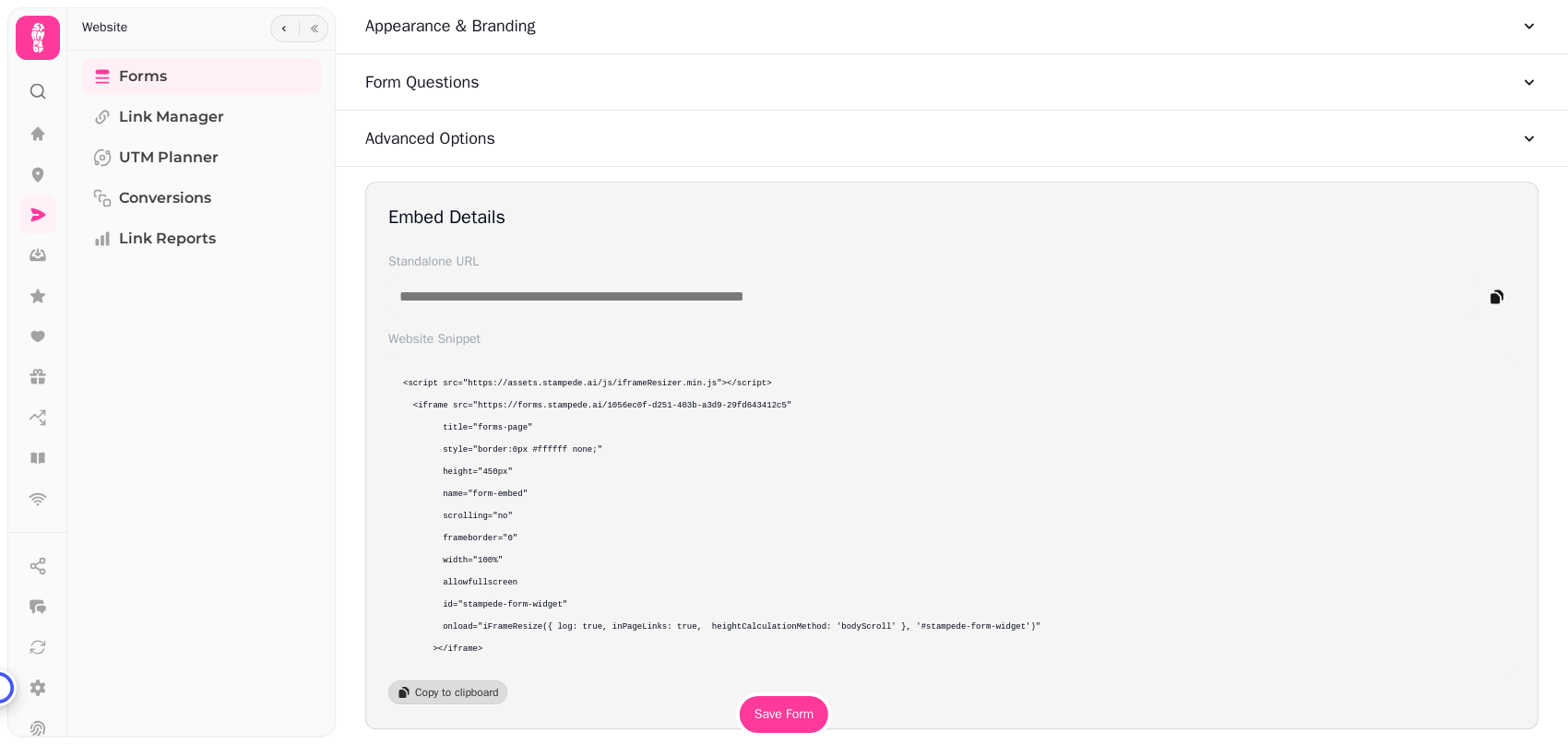 click on "Form Questions" at bounding box center [952, 82] 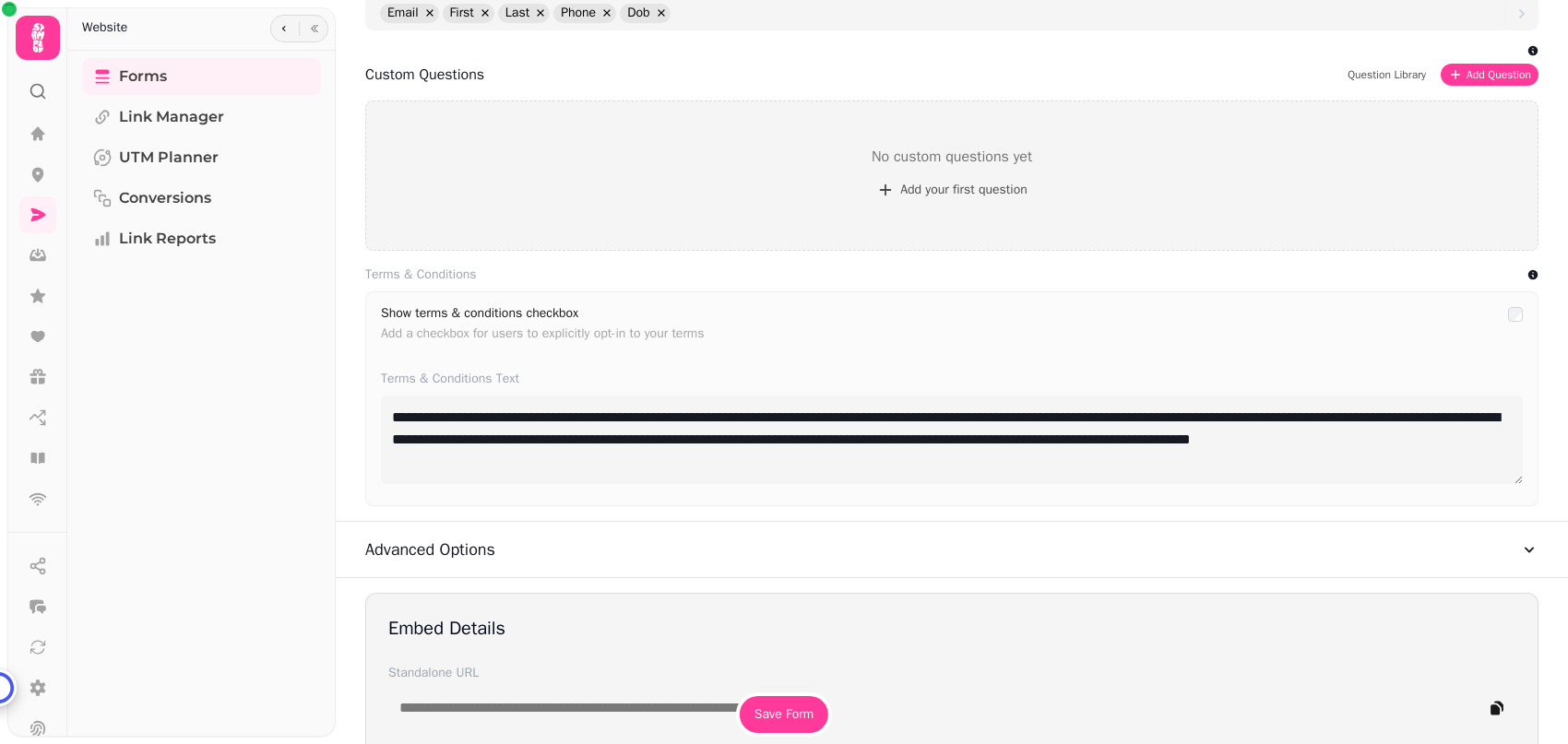scroll, scrollTop: 1100, scrollLeft: 0, axis: vertical 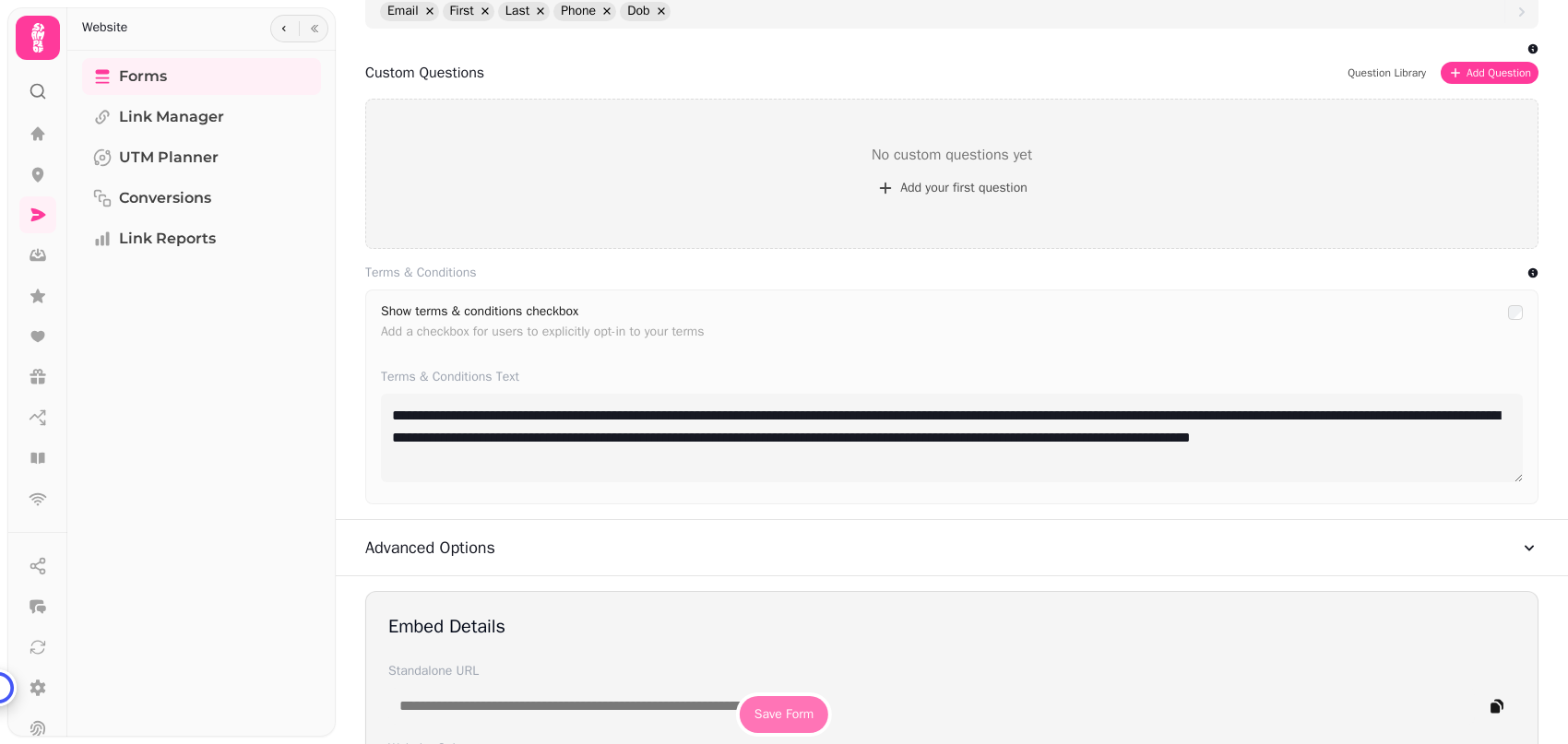 click on "Save Form" at bounding box center [784, 714] 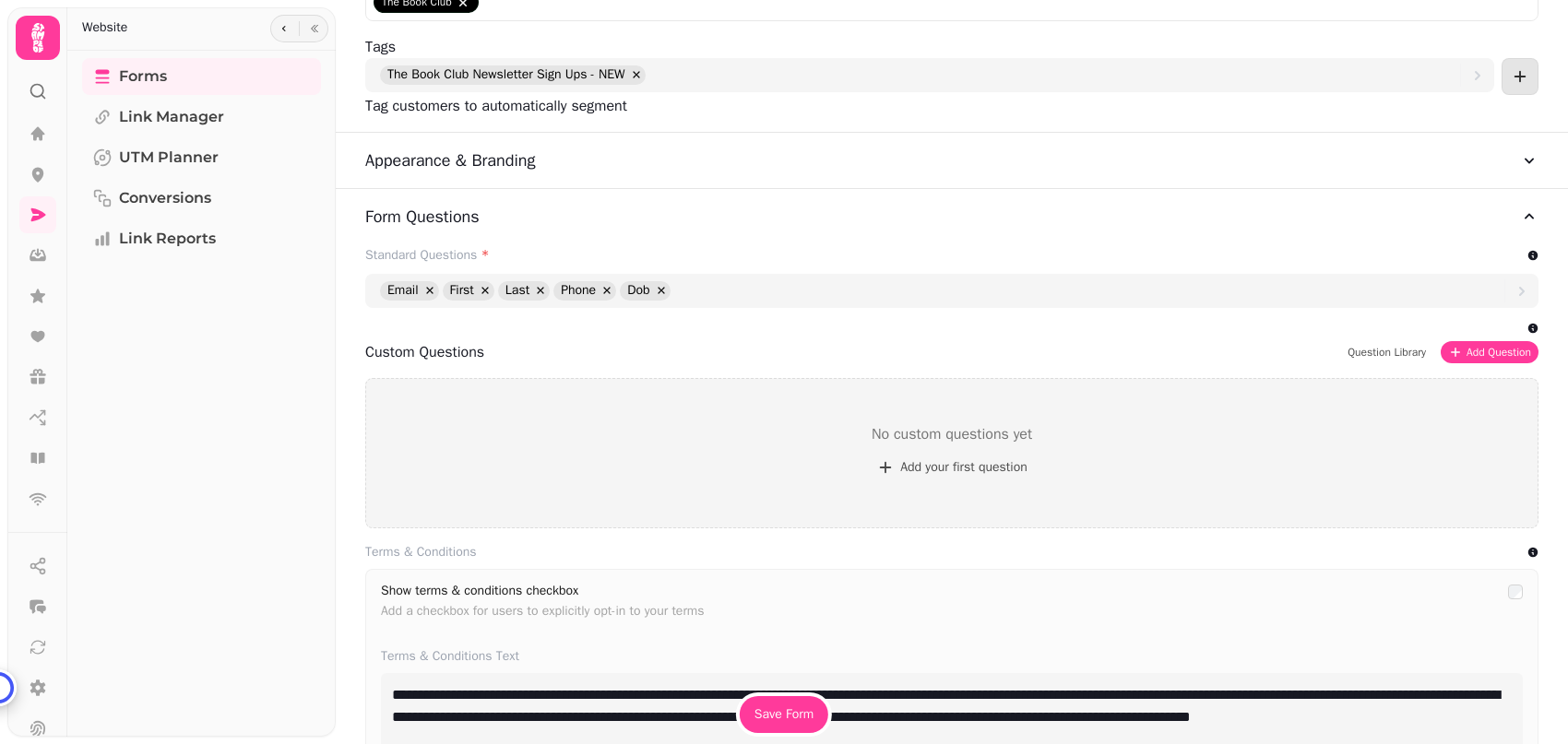 scroll, scrollTop: 1509, scrollLeft: 0, axis: vertical 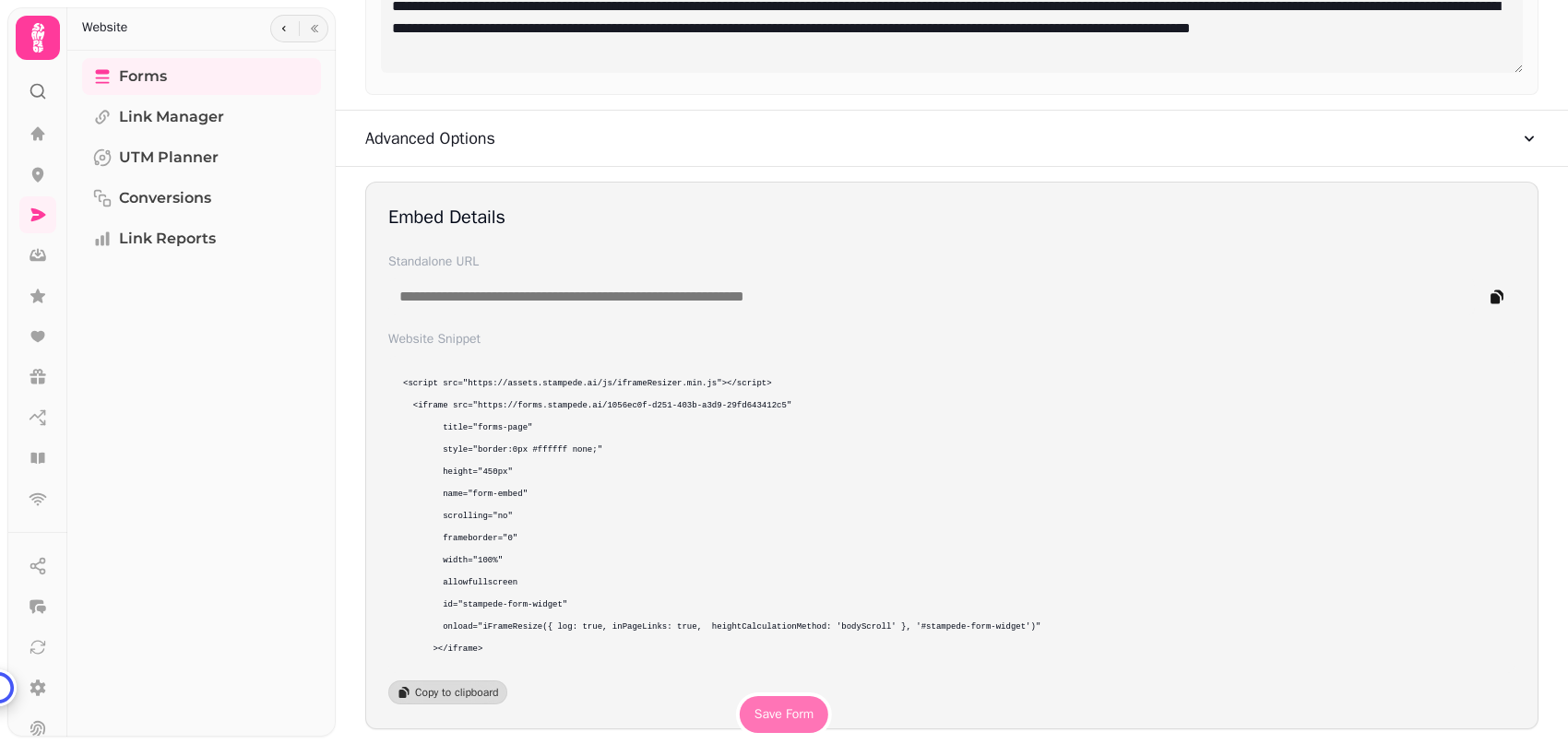 click on "Save Form" at bounding box center [784, 714] 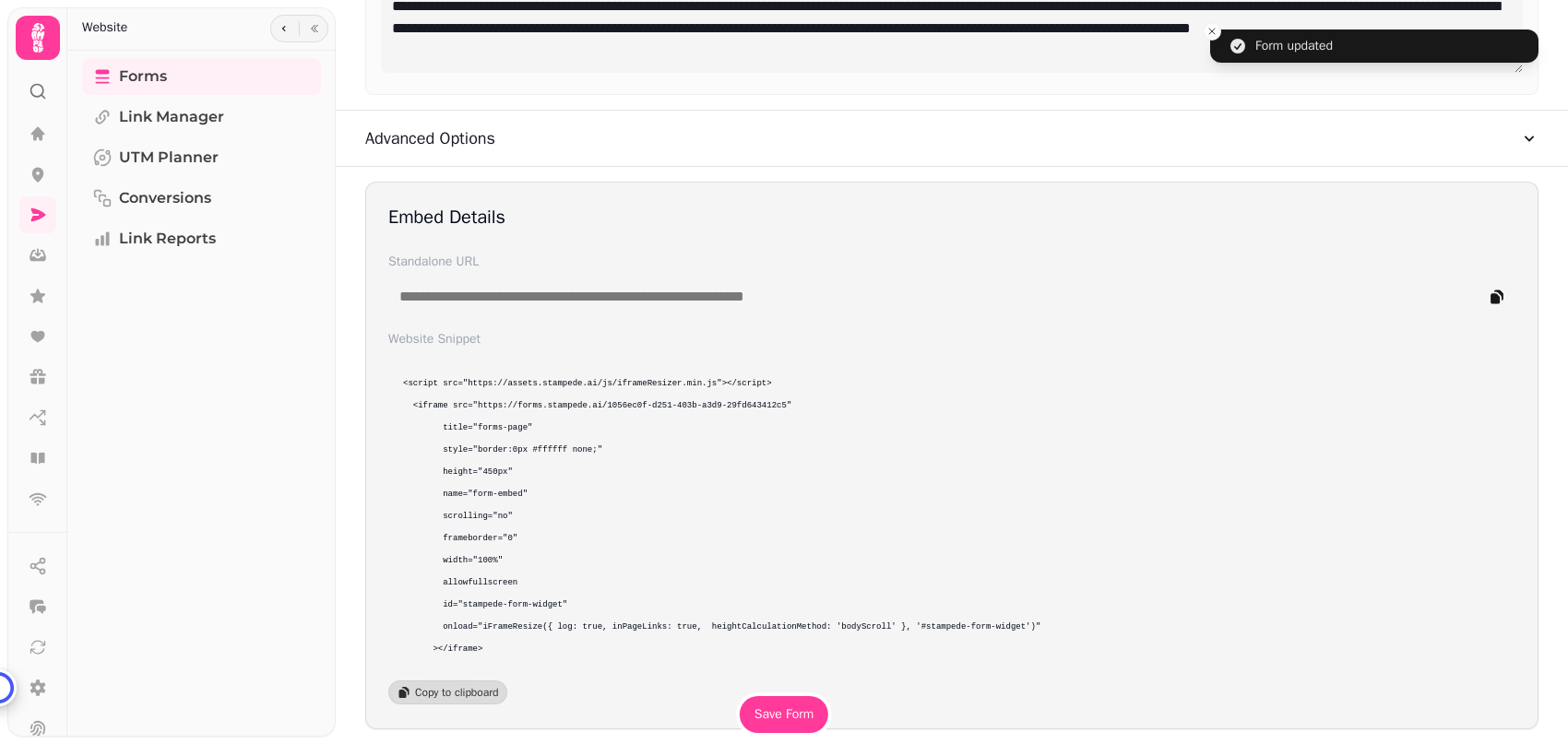 scroll, scrollTop: 0, scrollLeft: 0, axis: both 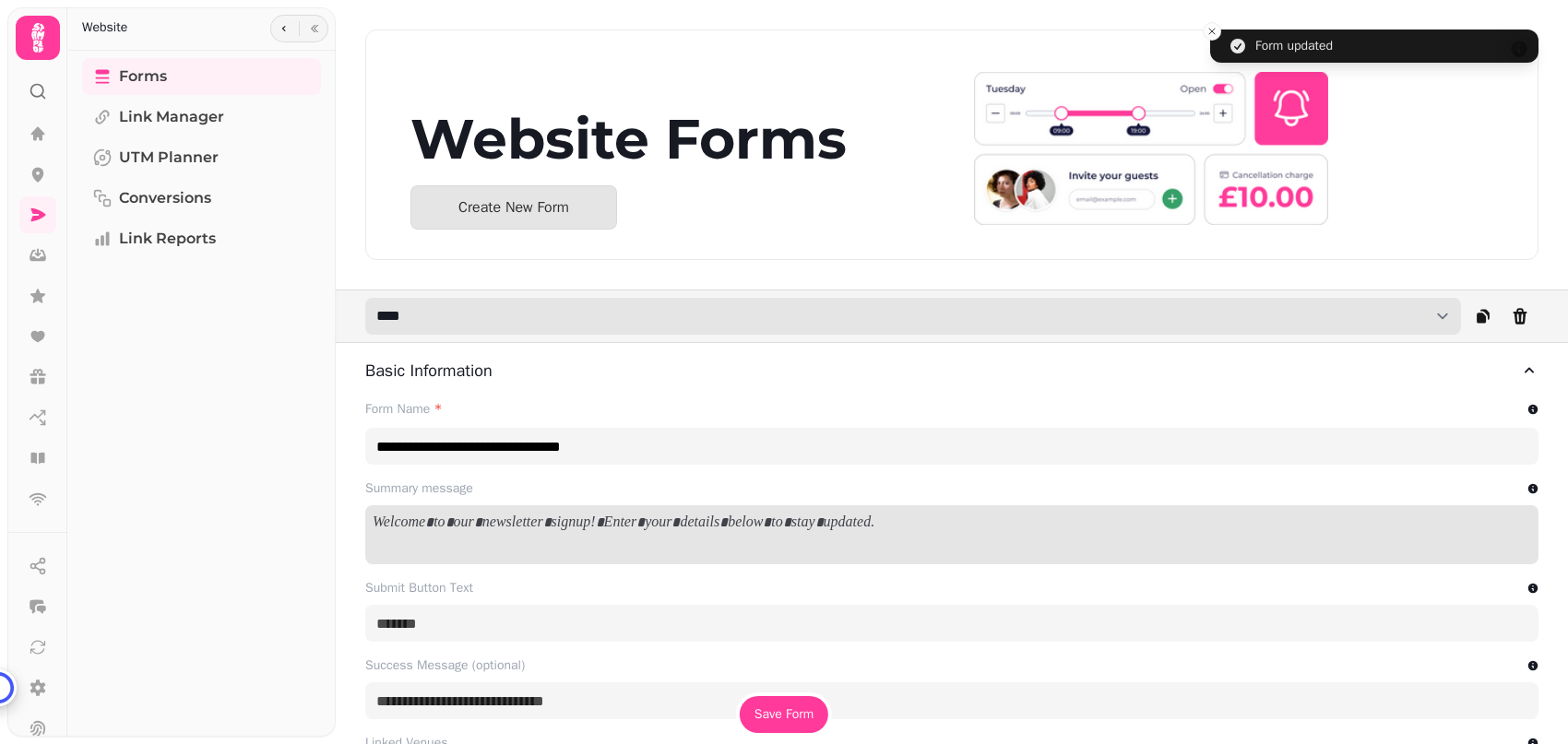 click on "**********" at bounding box center (913, 316) 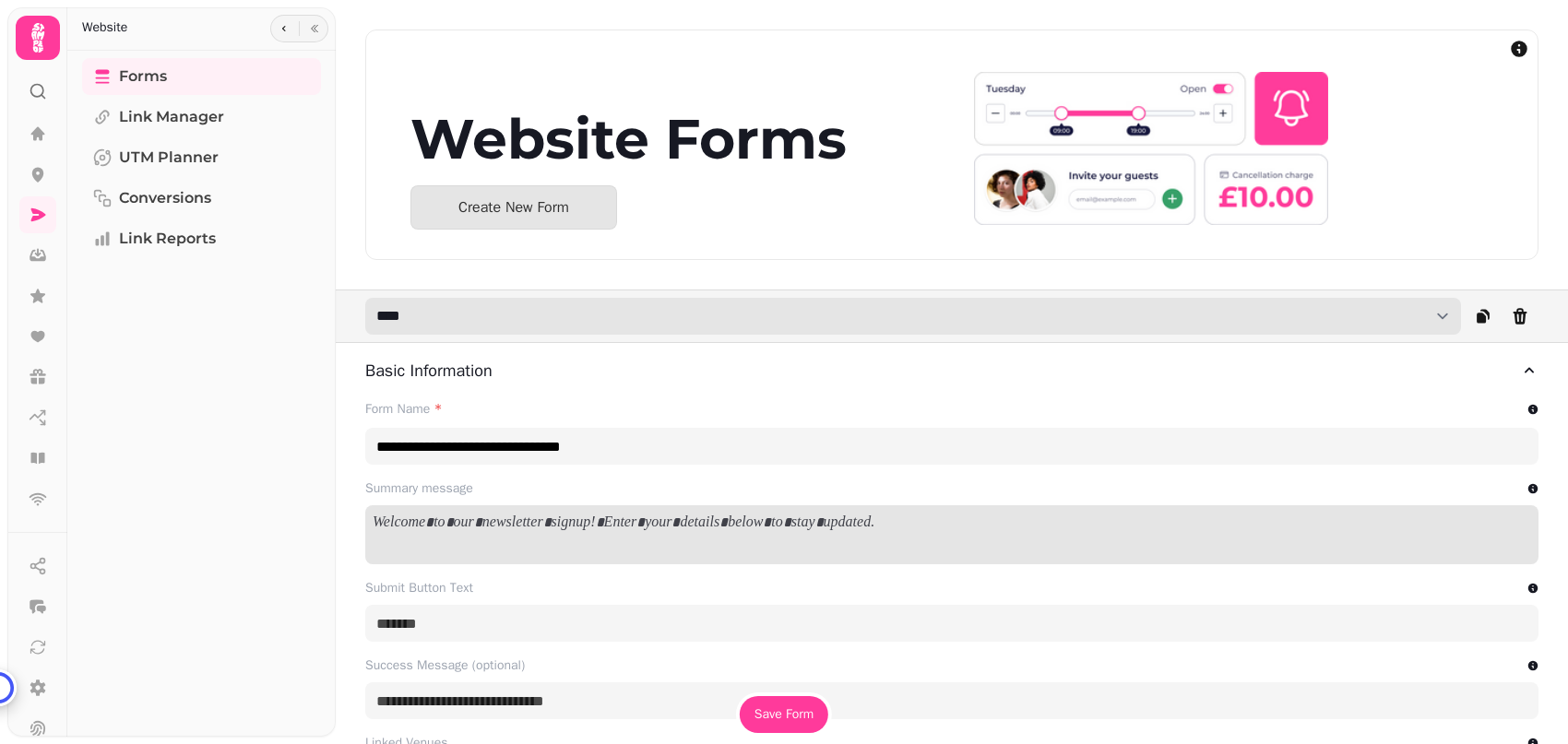 select on "**********" 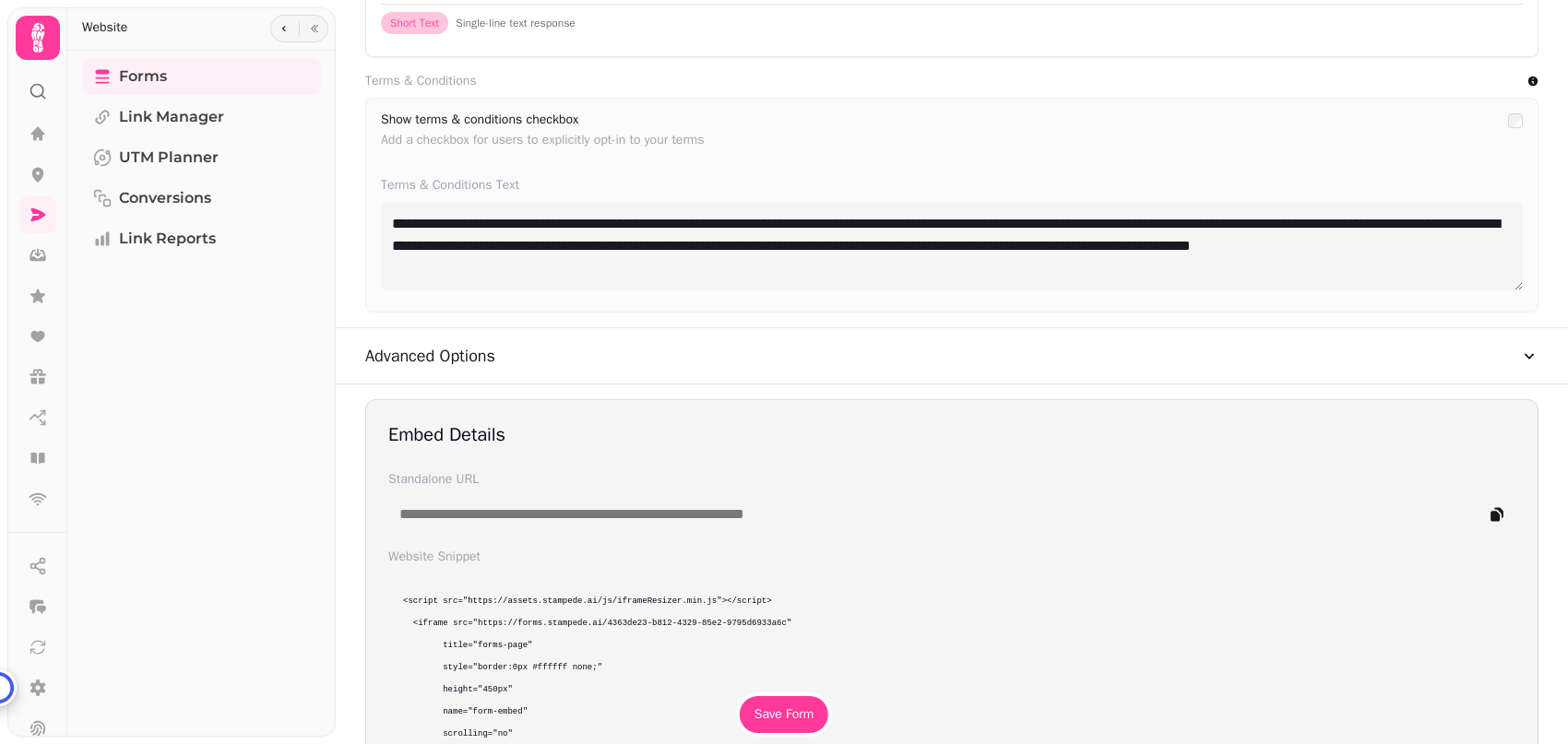 scroll, scrollTop: 1259, scrollLeft: 0, axis: vertical 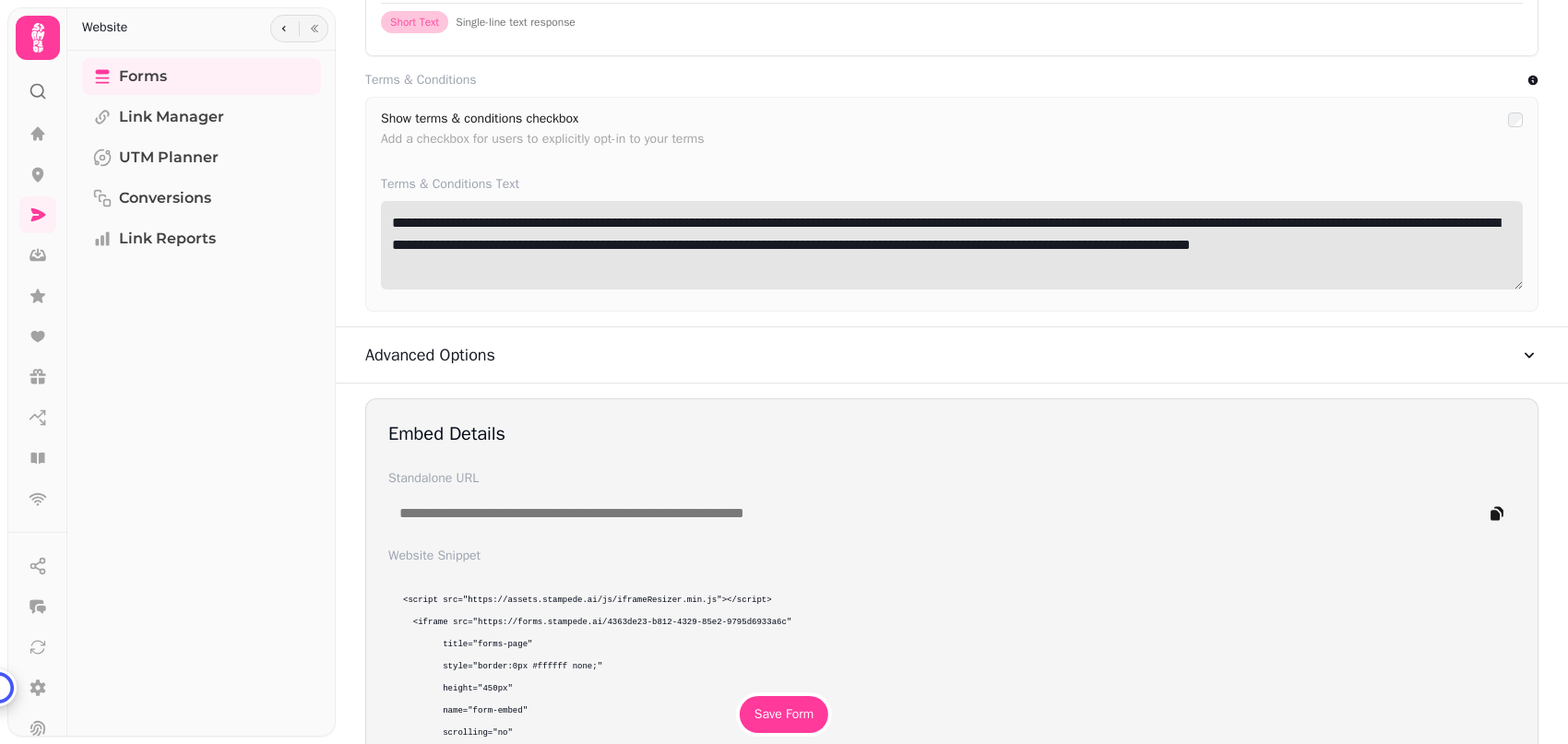 drag, startPoint x: 885, startPoint y: 268, endPoint x: 335, endPoint y: 220, distance: 552.09057 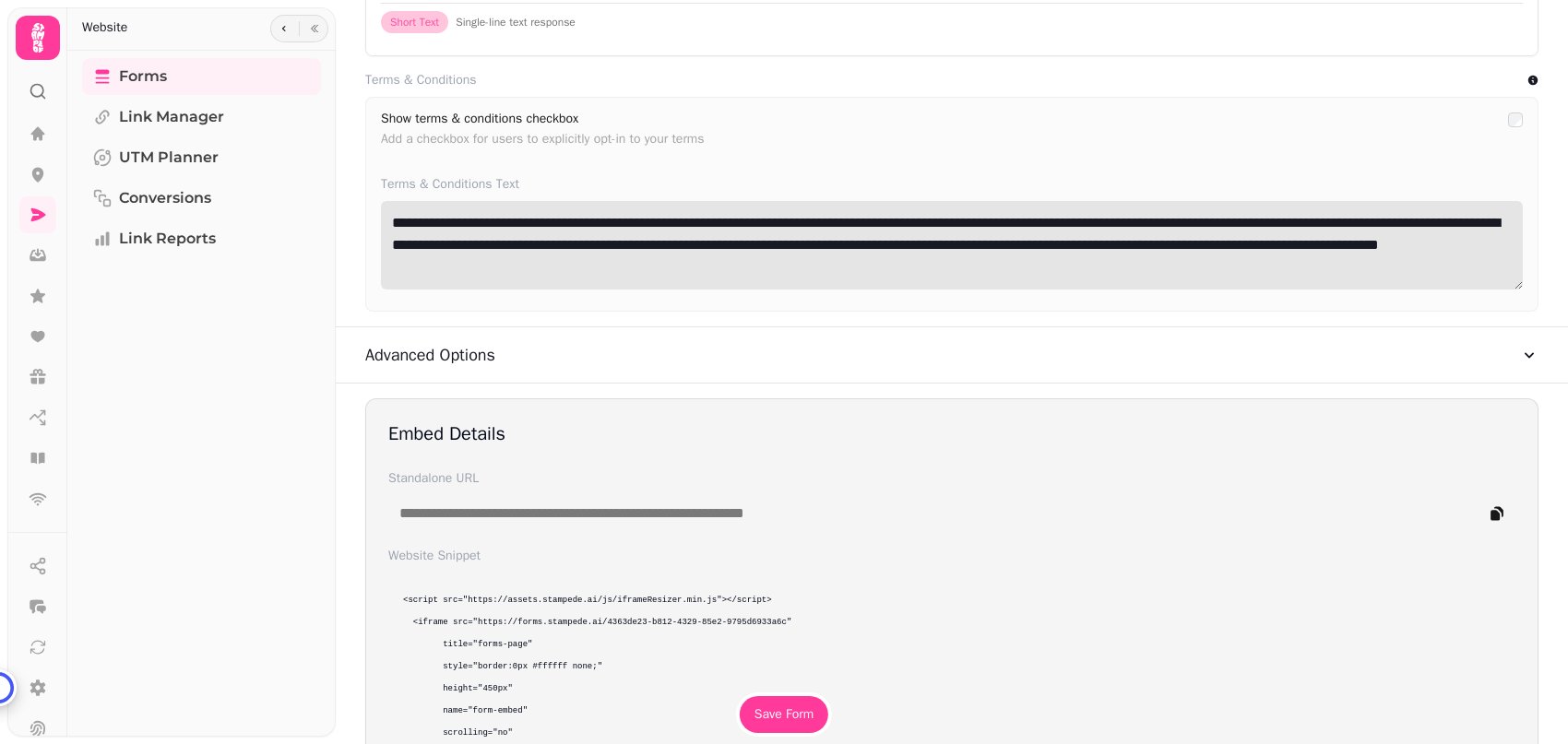 paste 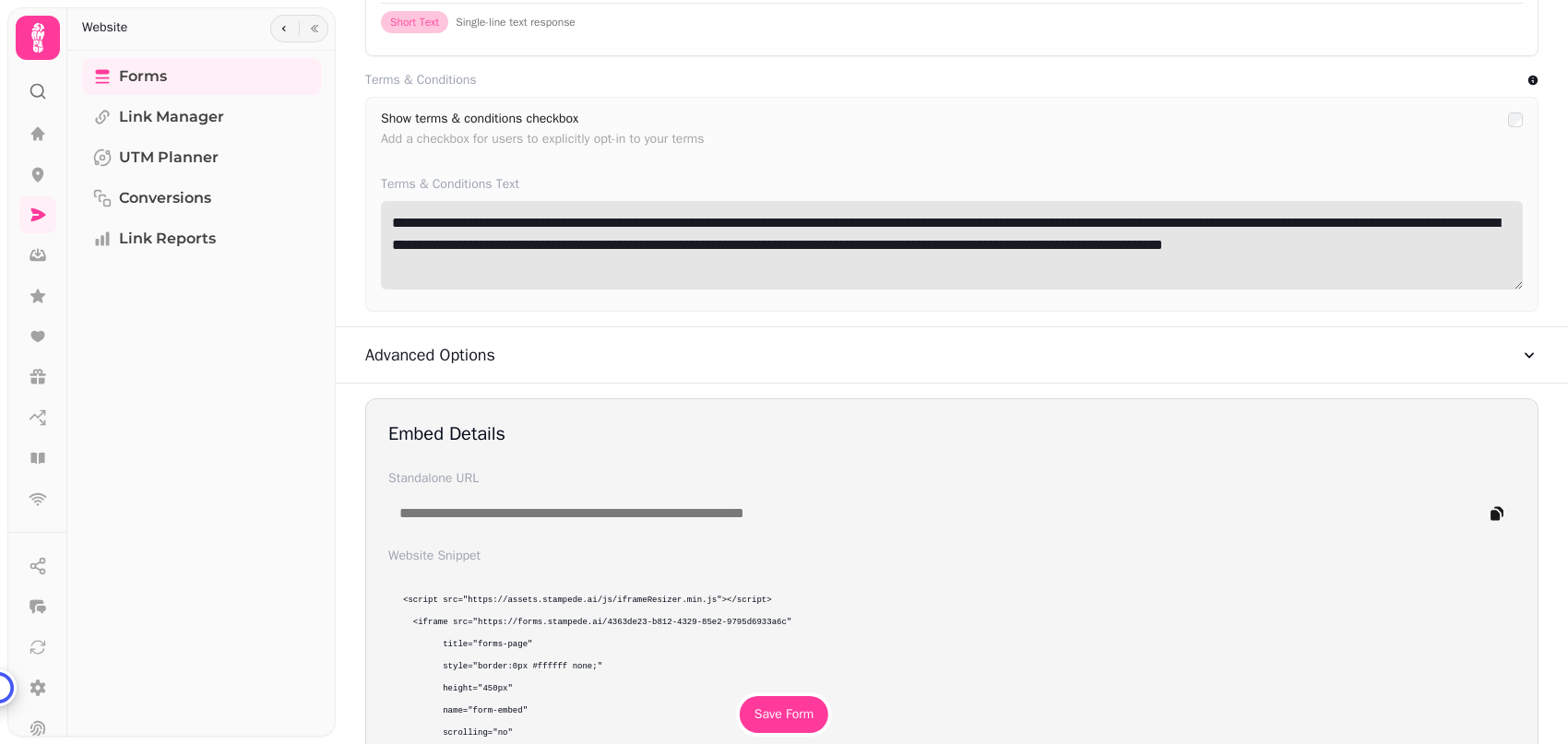 drag, startPoint x: 1154, startPoint y: 228, endPoint x: 1095, endPoint y: 228, distance: 59 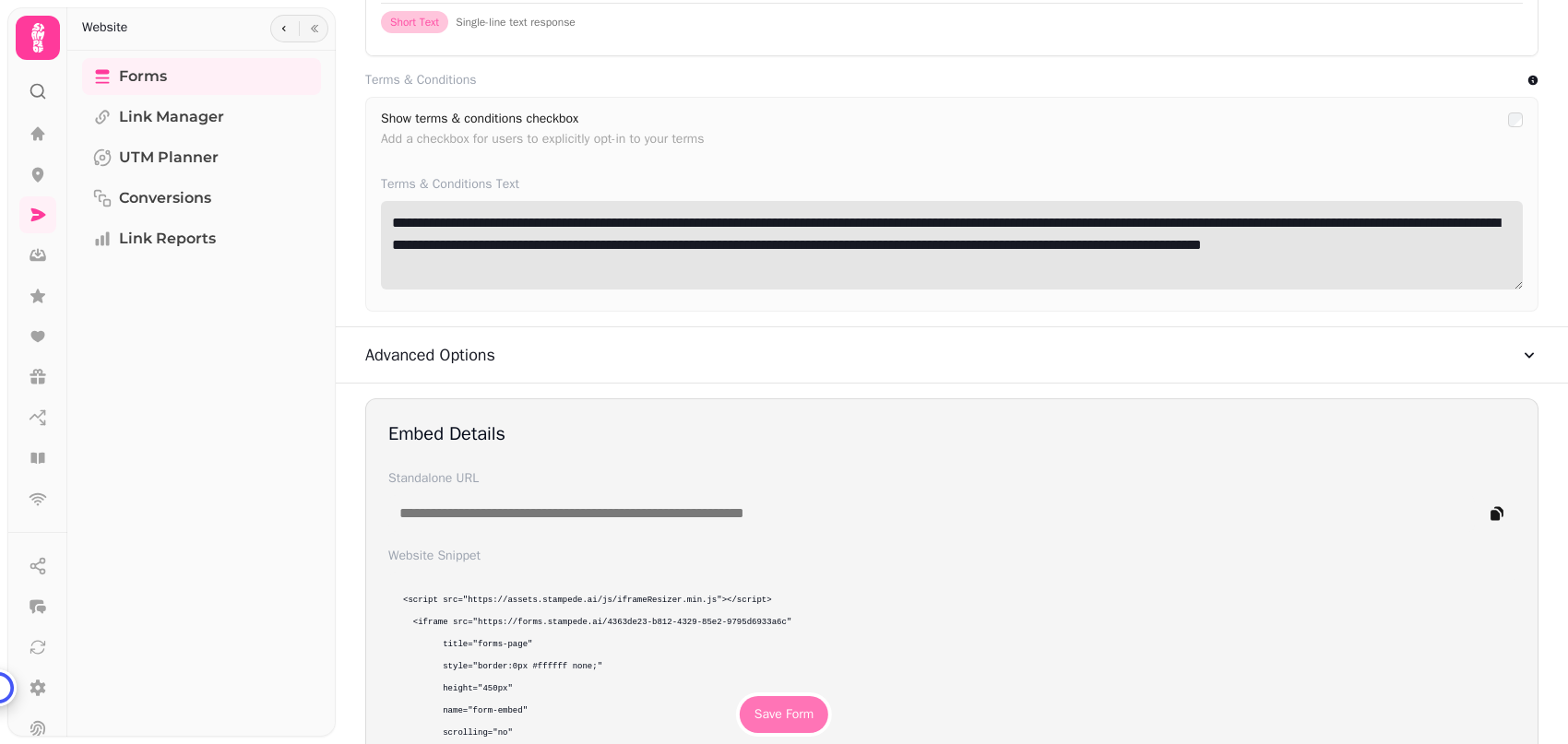 type on "**********" 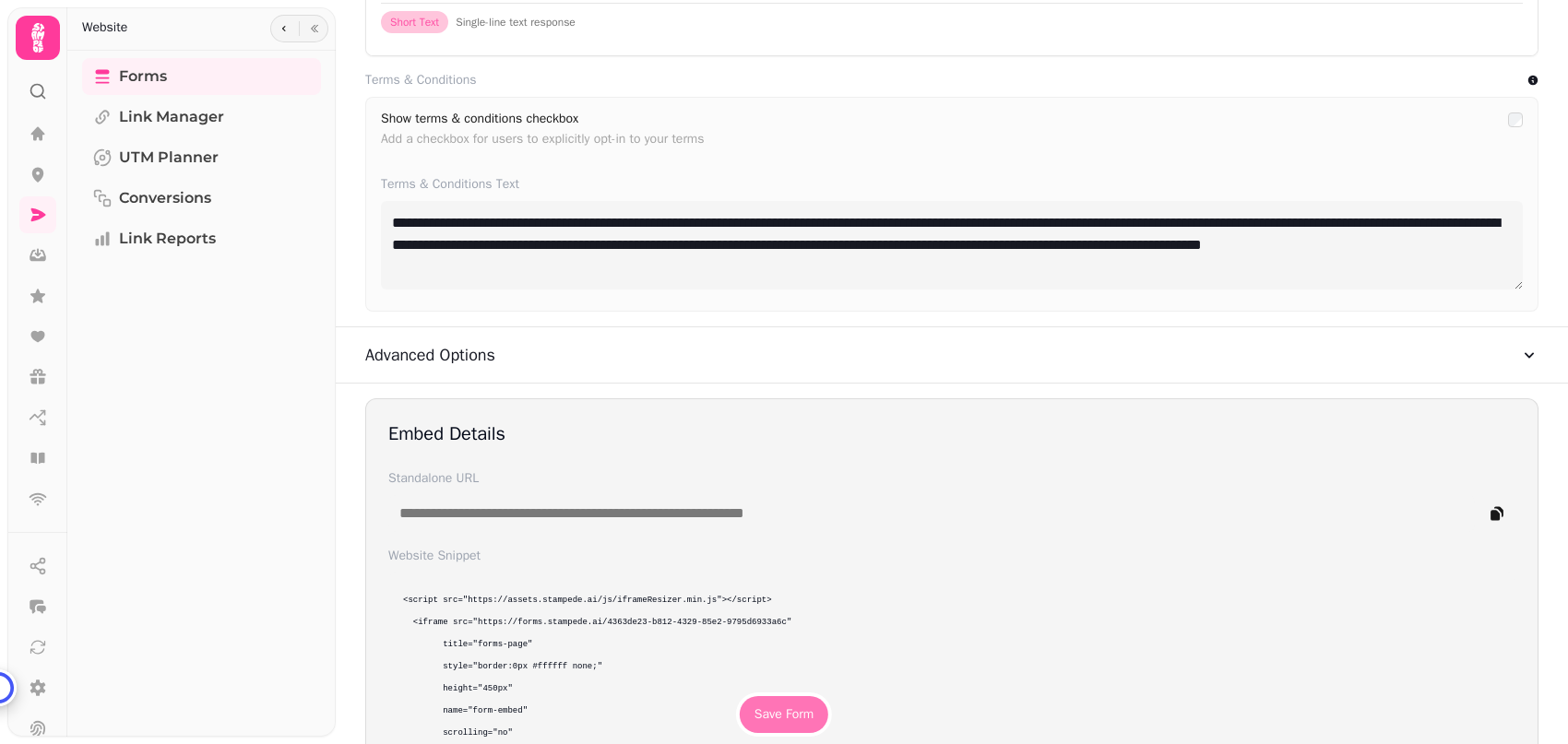 click on "Save Form" at bounding box center (784, 714) 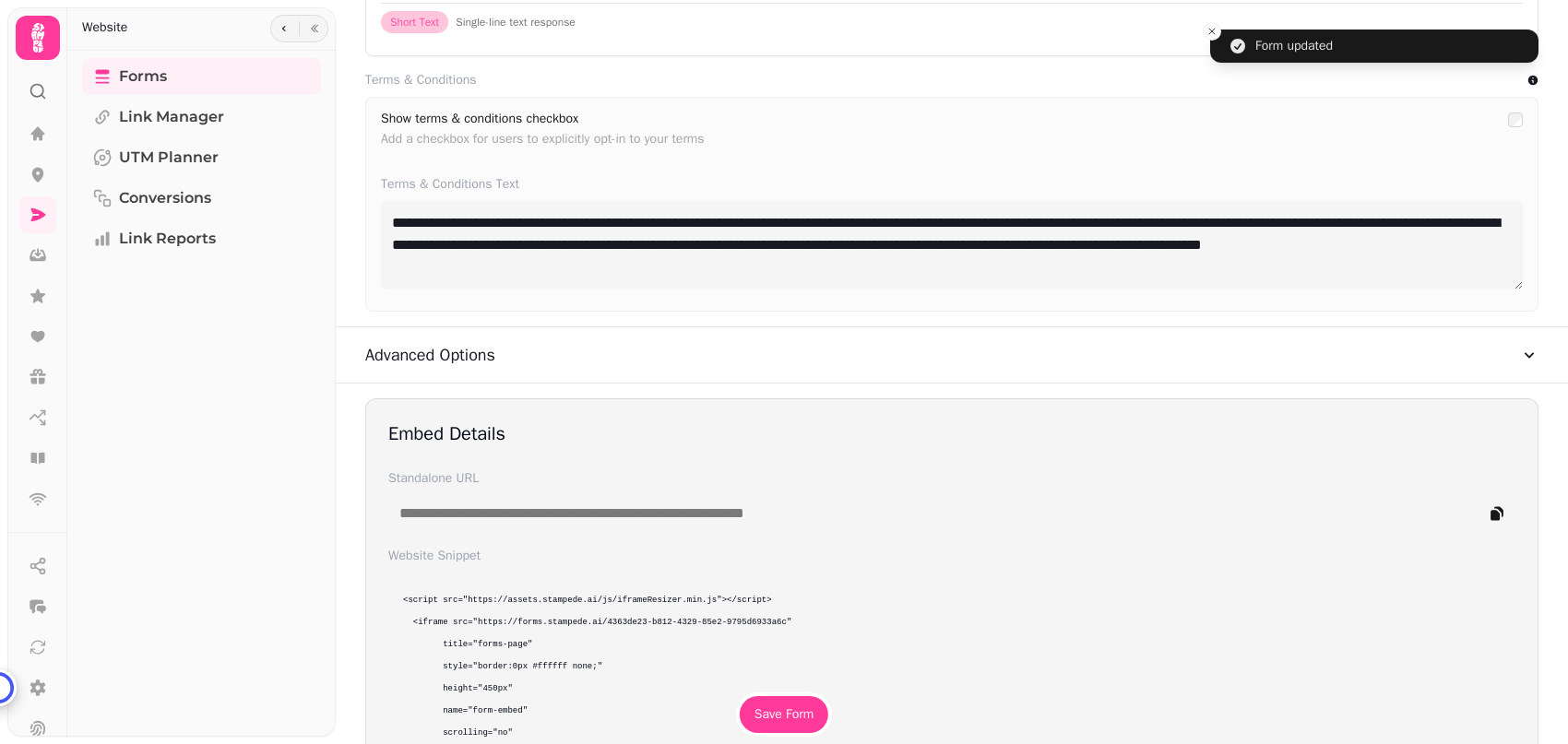scroll, scrollTop: 1254, scrollLeft: 0, axis: vertical 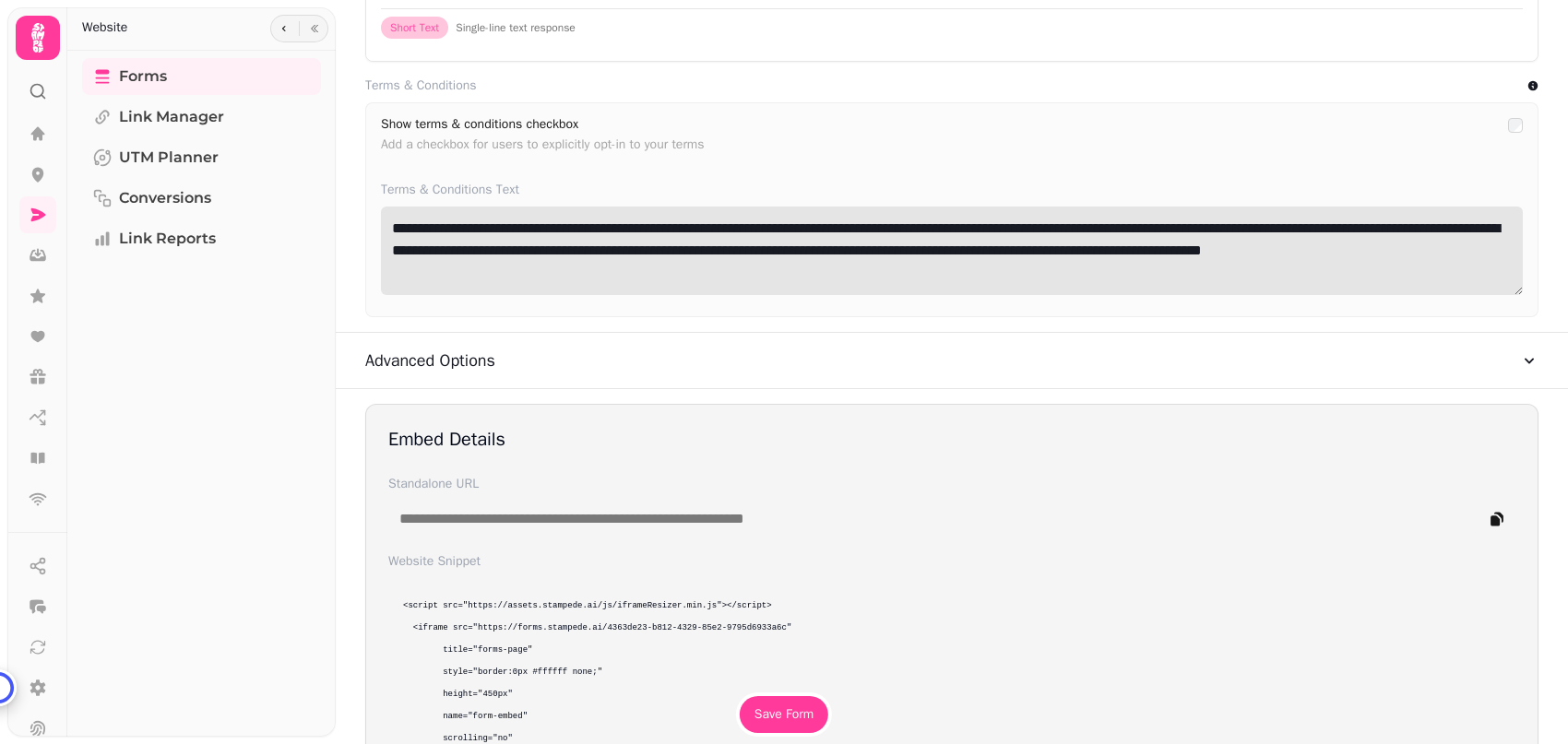 drag, startPoint x: 577, startPoint y: 279, endPoint x: 345, endPoint y: 195, distance: 246.73873 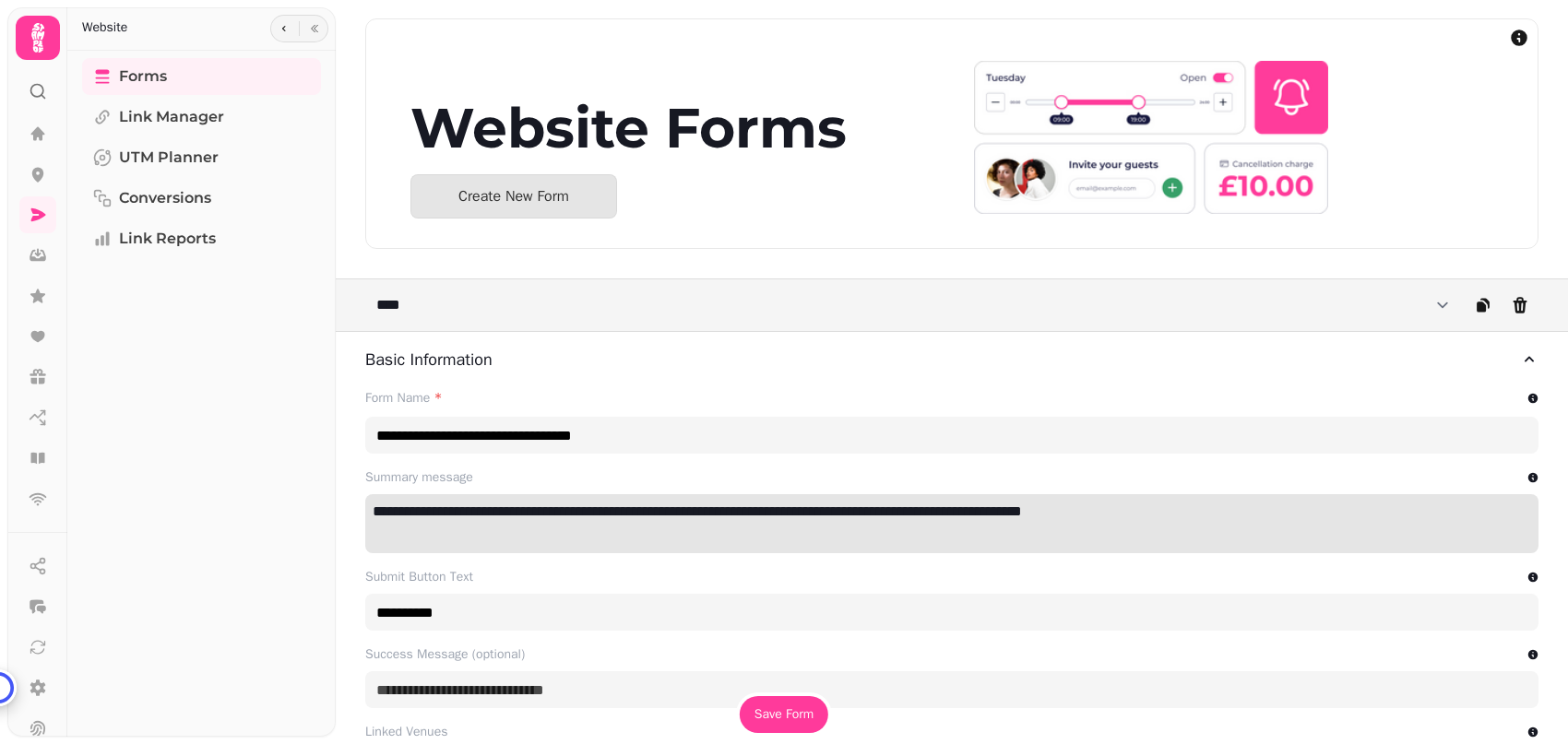 scroll, scrollTop: 6, scrollLeft: 0, axis: vertical 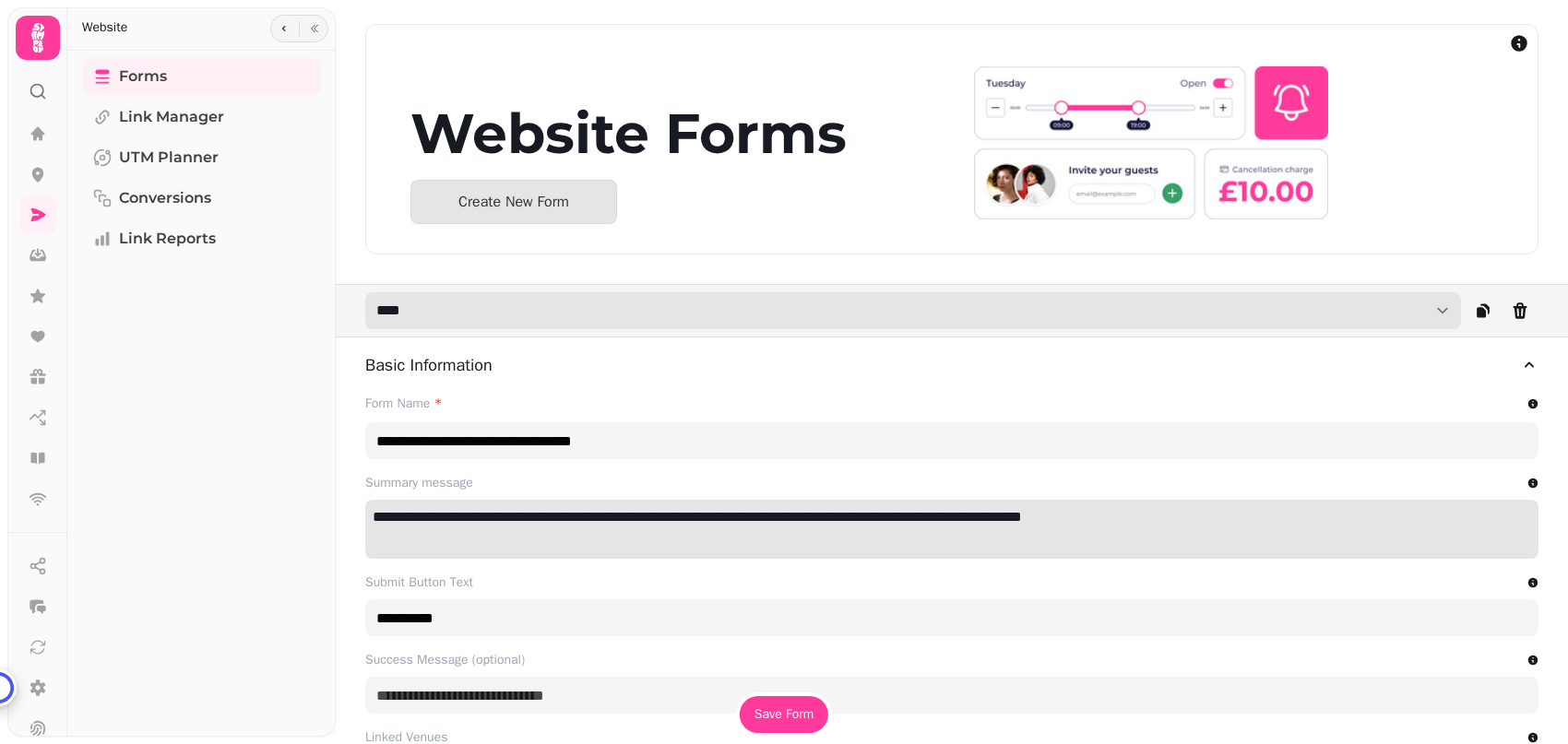 click on "**********" at bounding box center [913, 311] 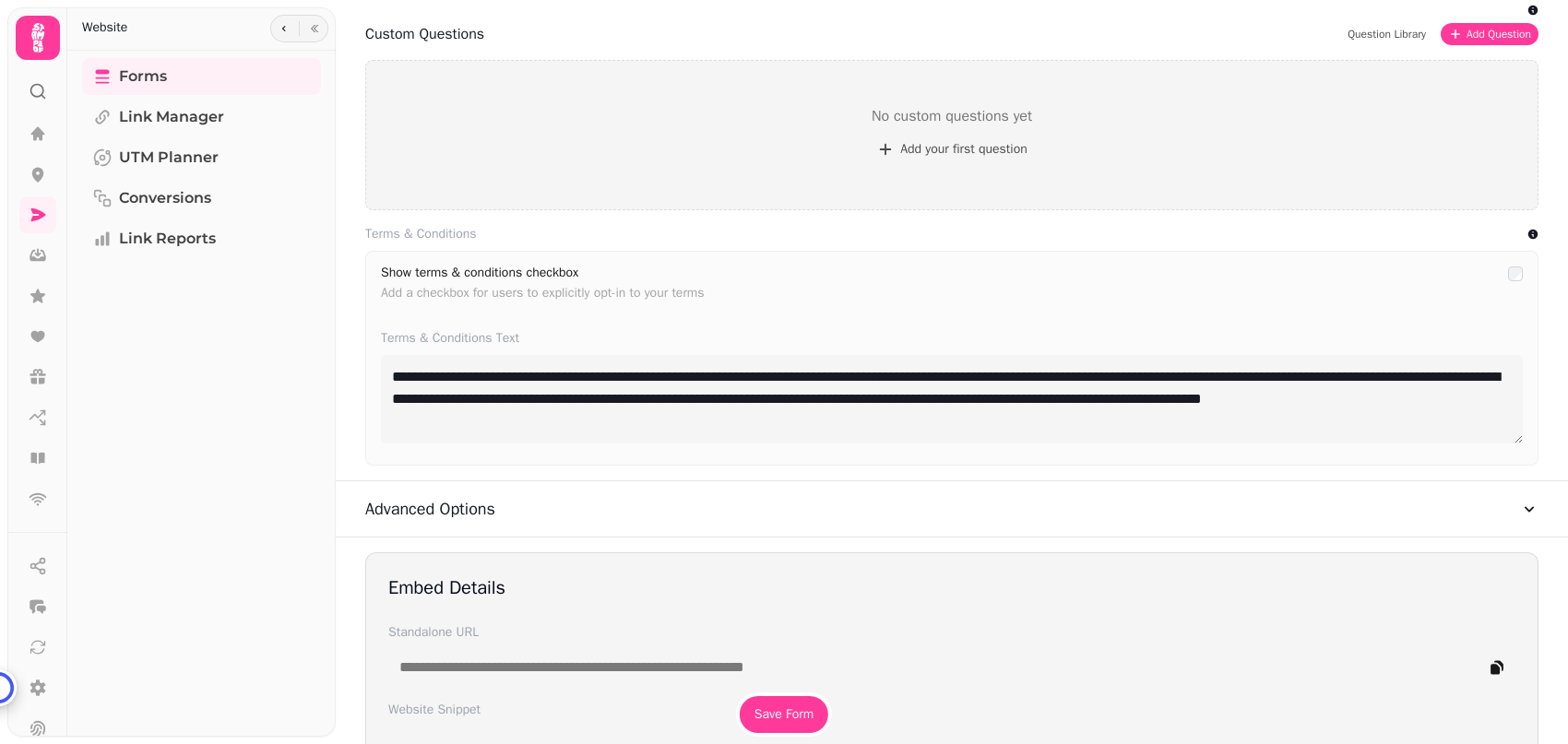 scroll, scrollTop: 1140, scrollLeft: 0, axis: vertical 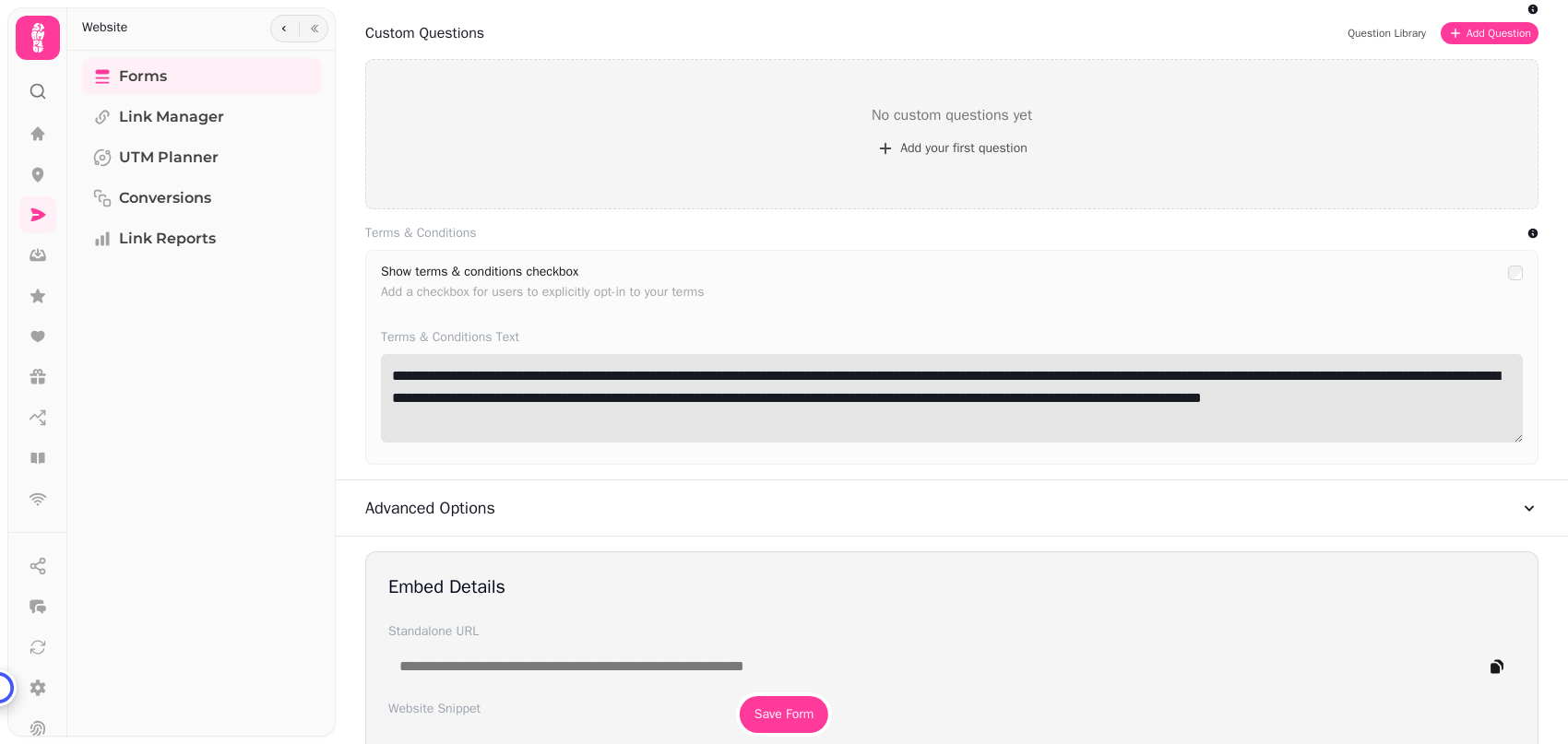 drag, startPoint x: 906, startPoint y: 423, endPoint x: 283, endPoint y: 367, distance: 625.5118 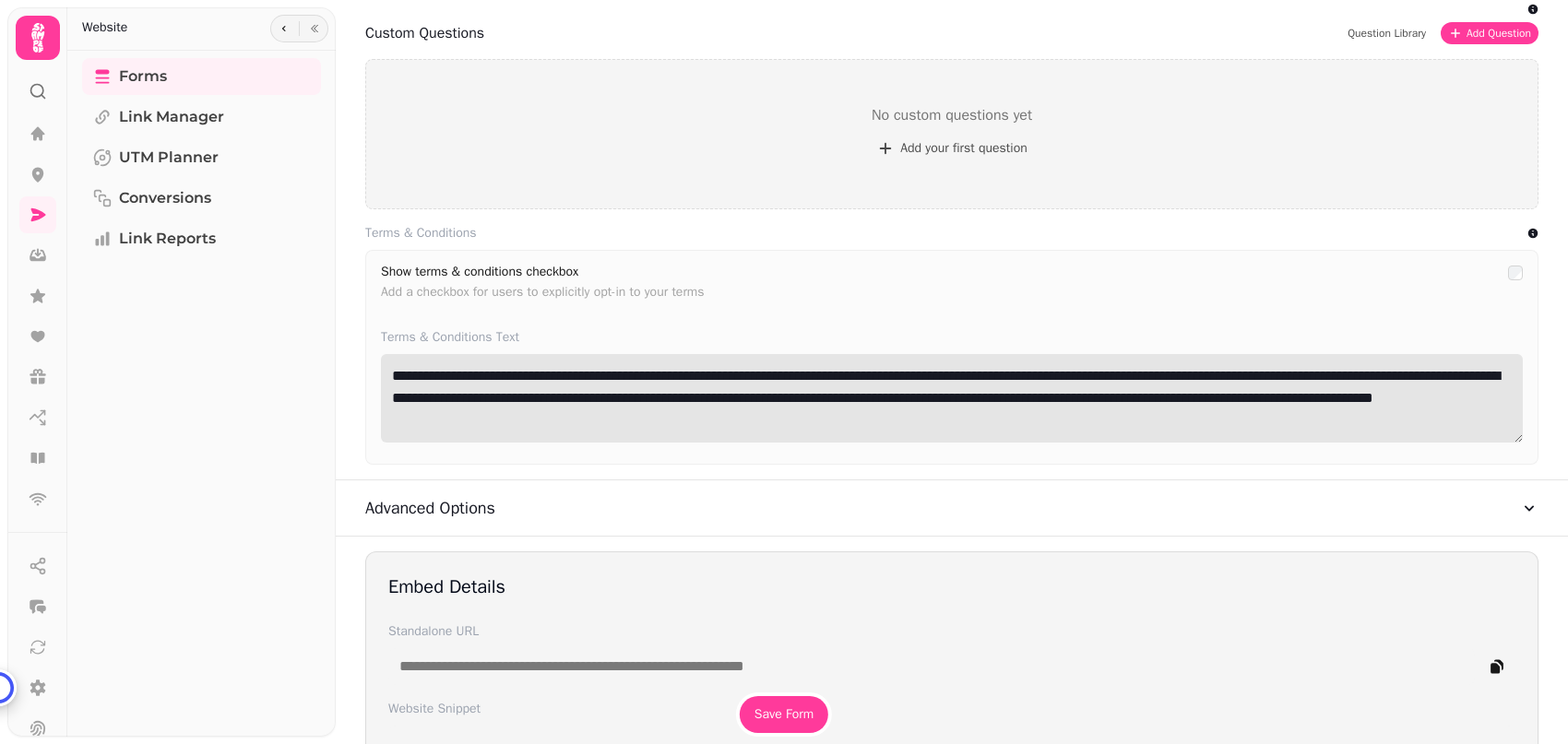 paste 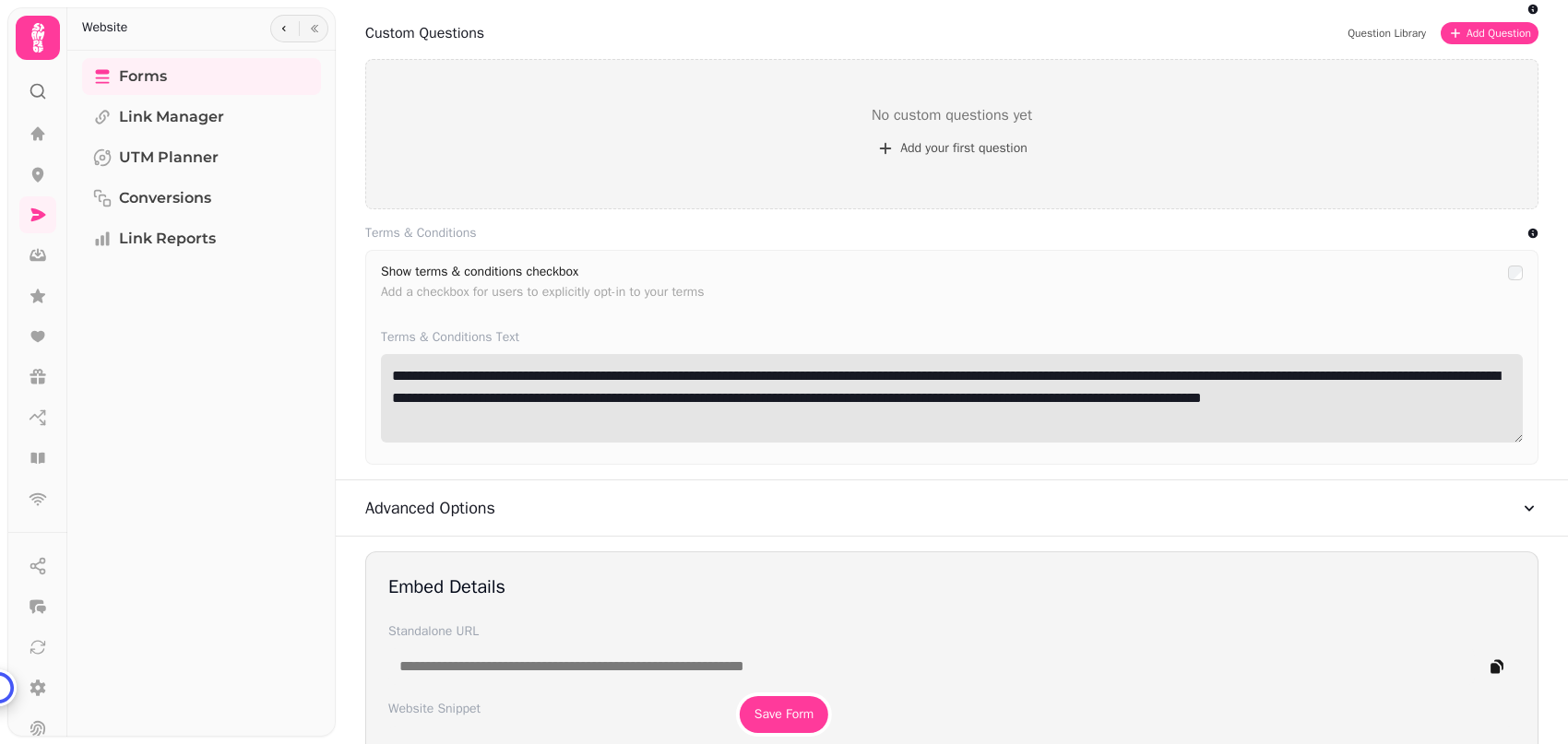 drag, startPoint x: 1211, startPoint y: 378, endPoint x: 1099, endPoint y: 377, distance: 112.004464 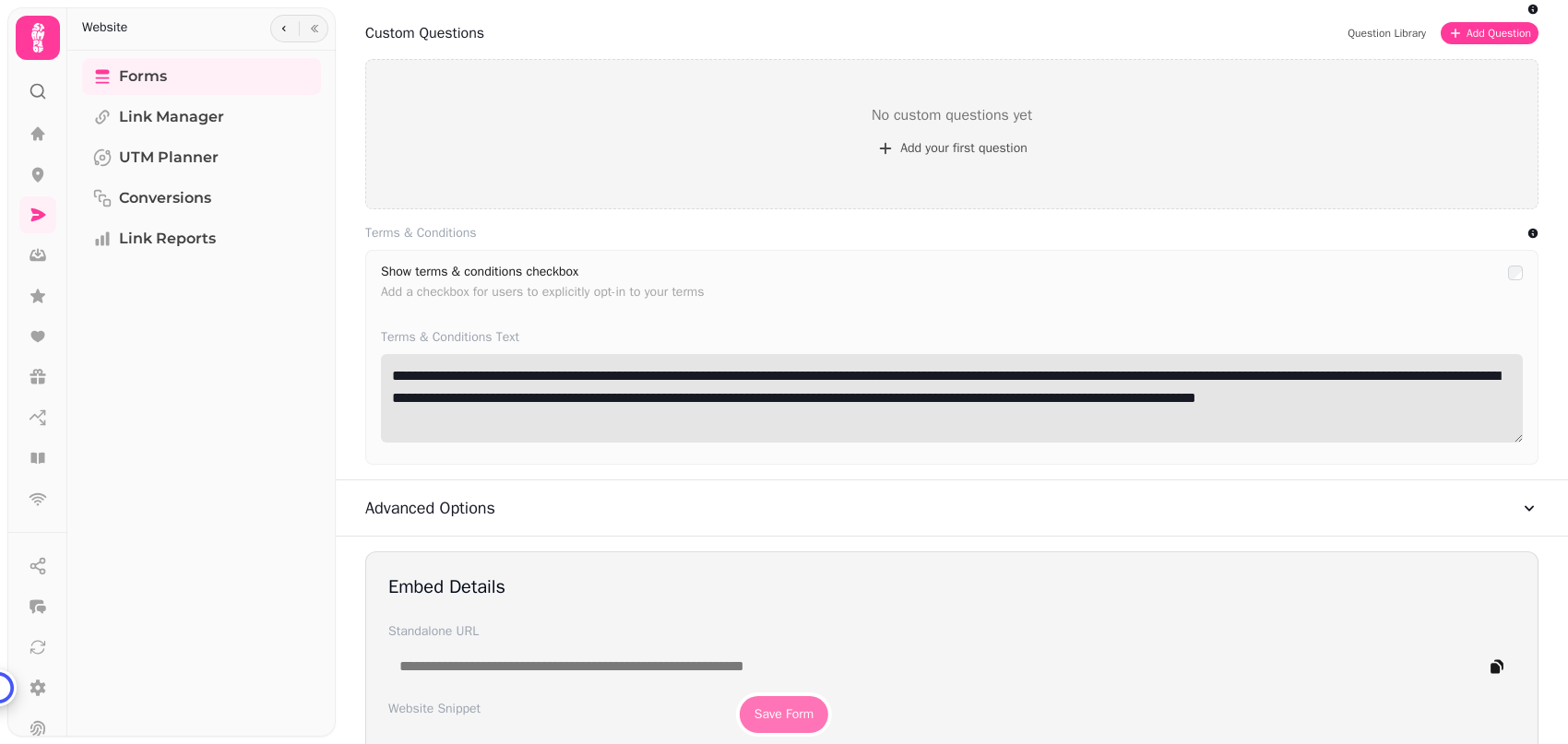 type on "**********" 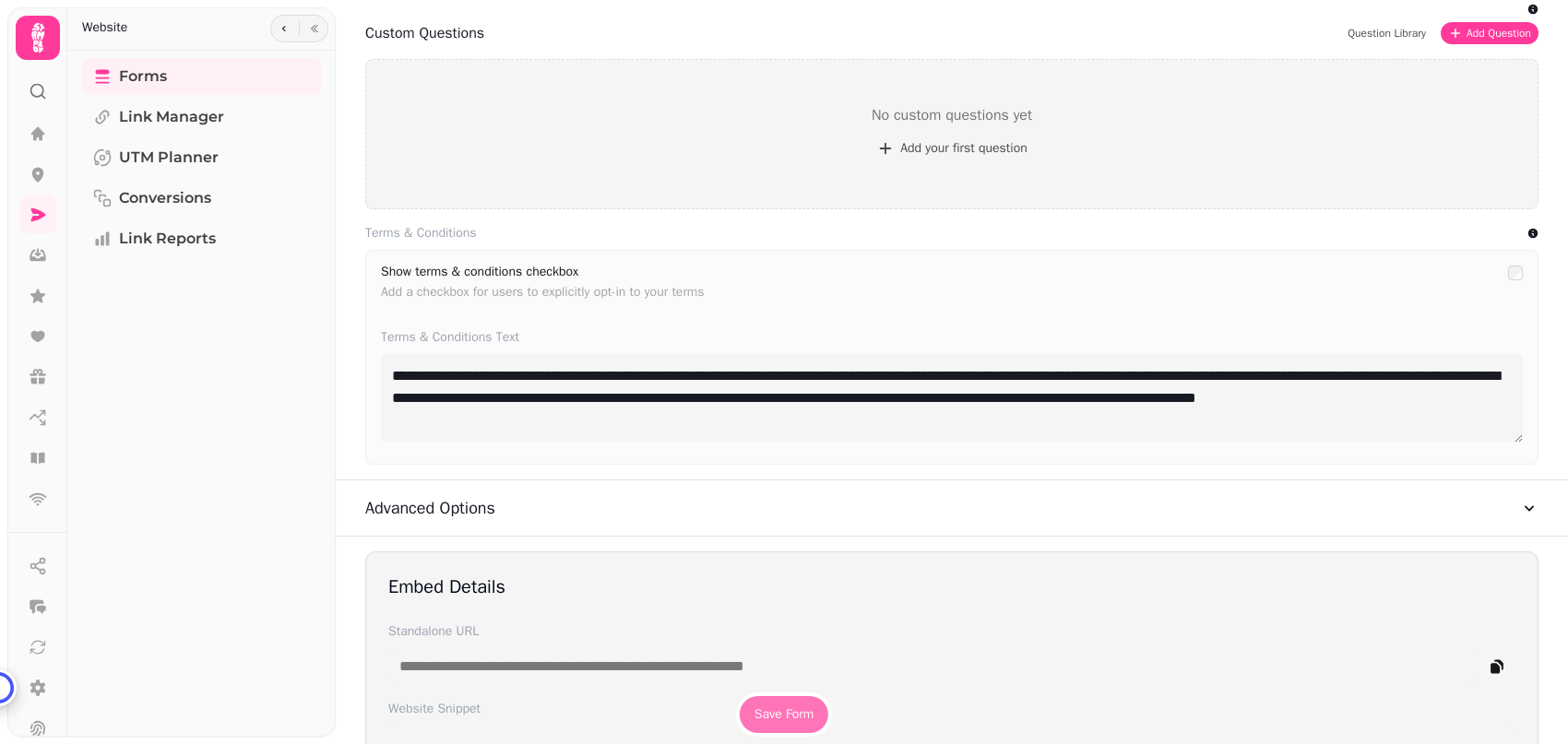 click on "Save Form" at bounding box center [784, 714] 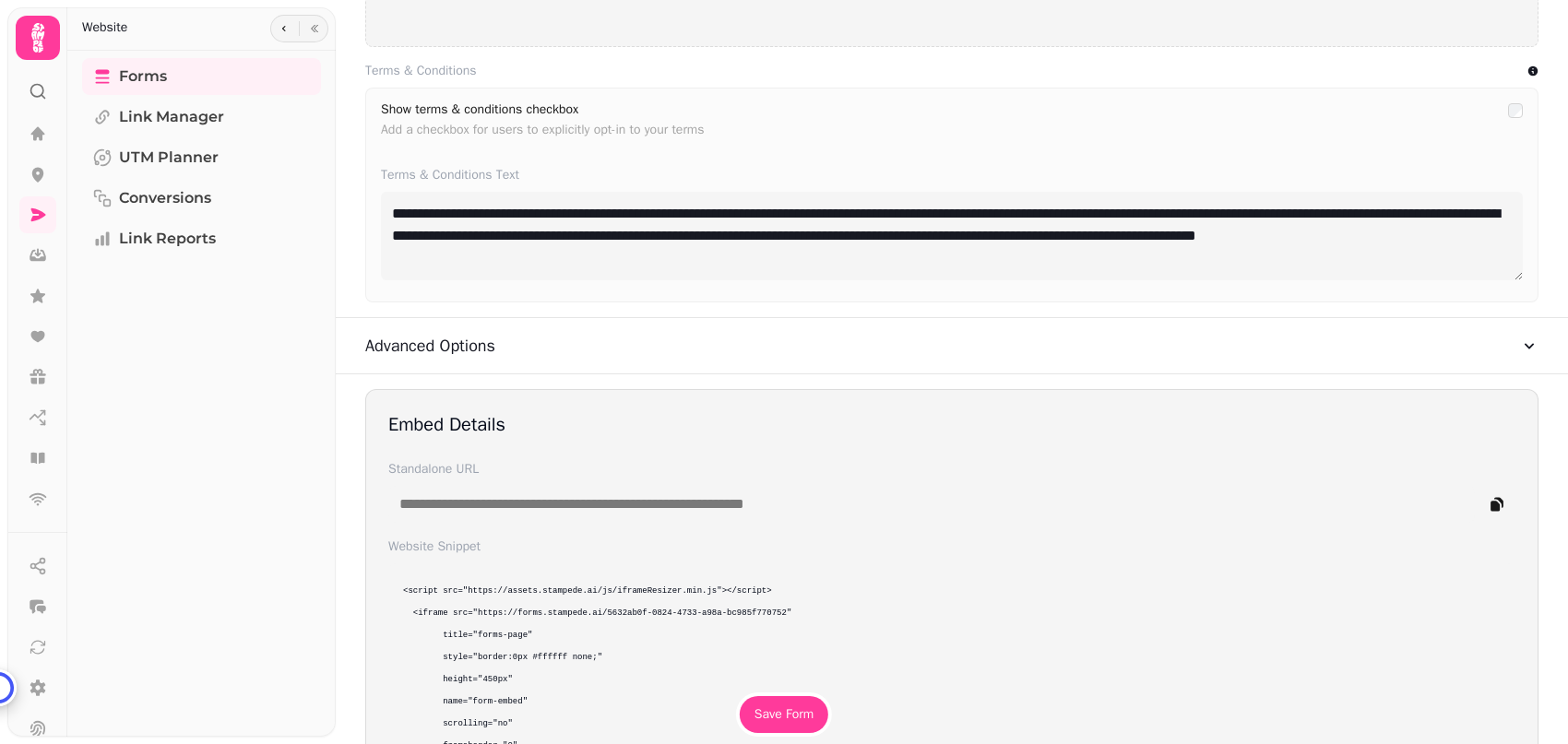 scroll, scrollTop: 1366, scrollLeft: 0, axis: vertical 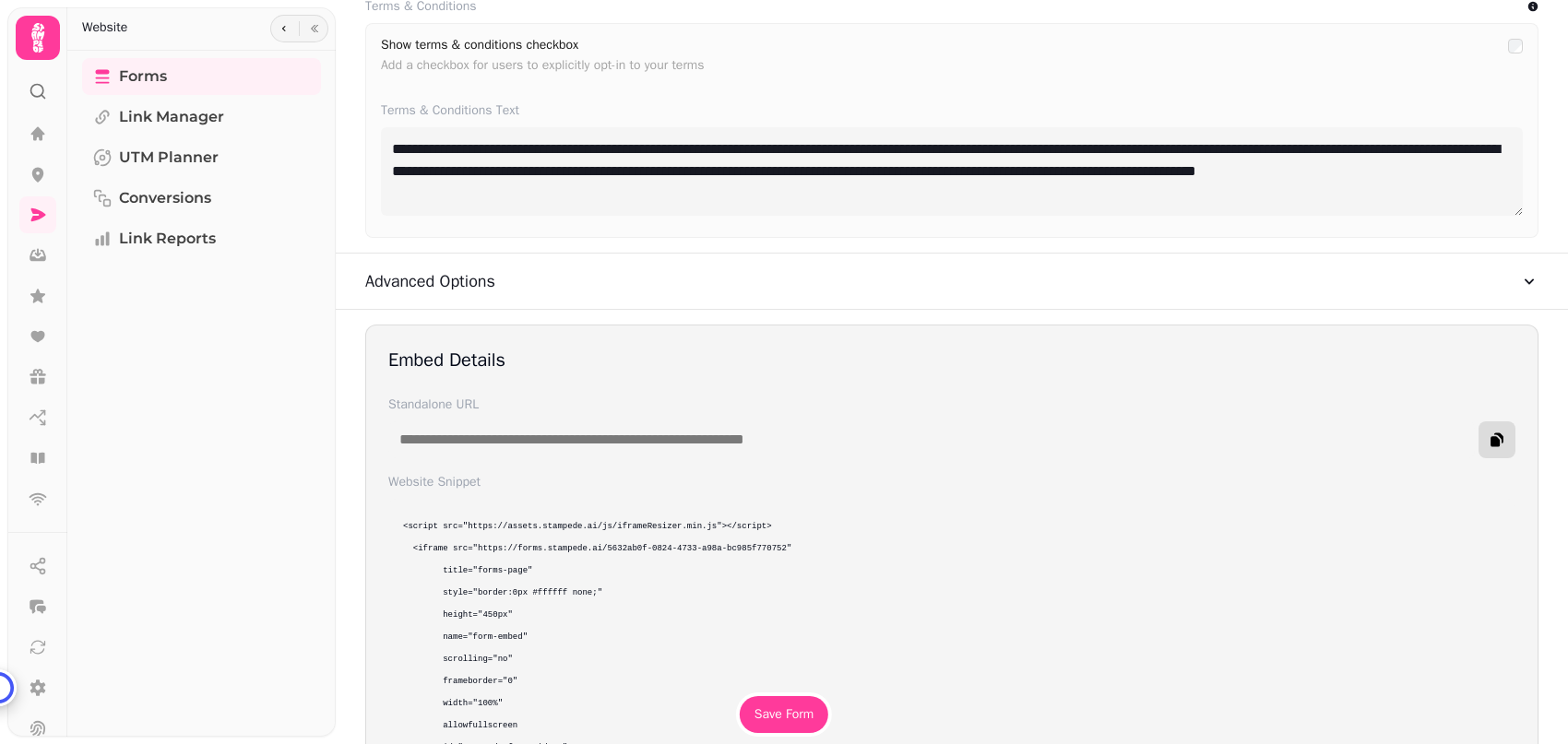 click 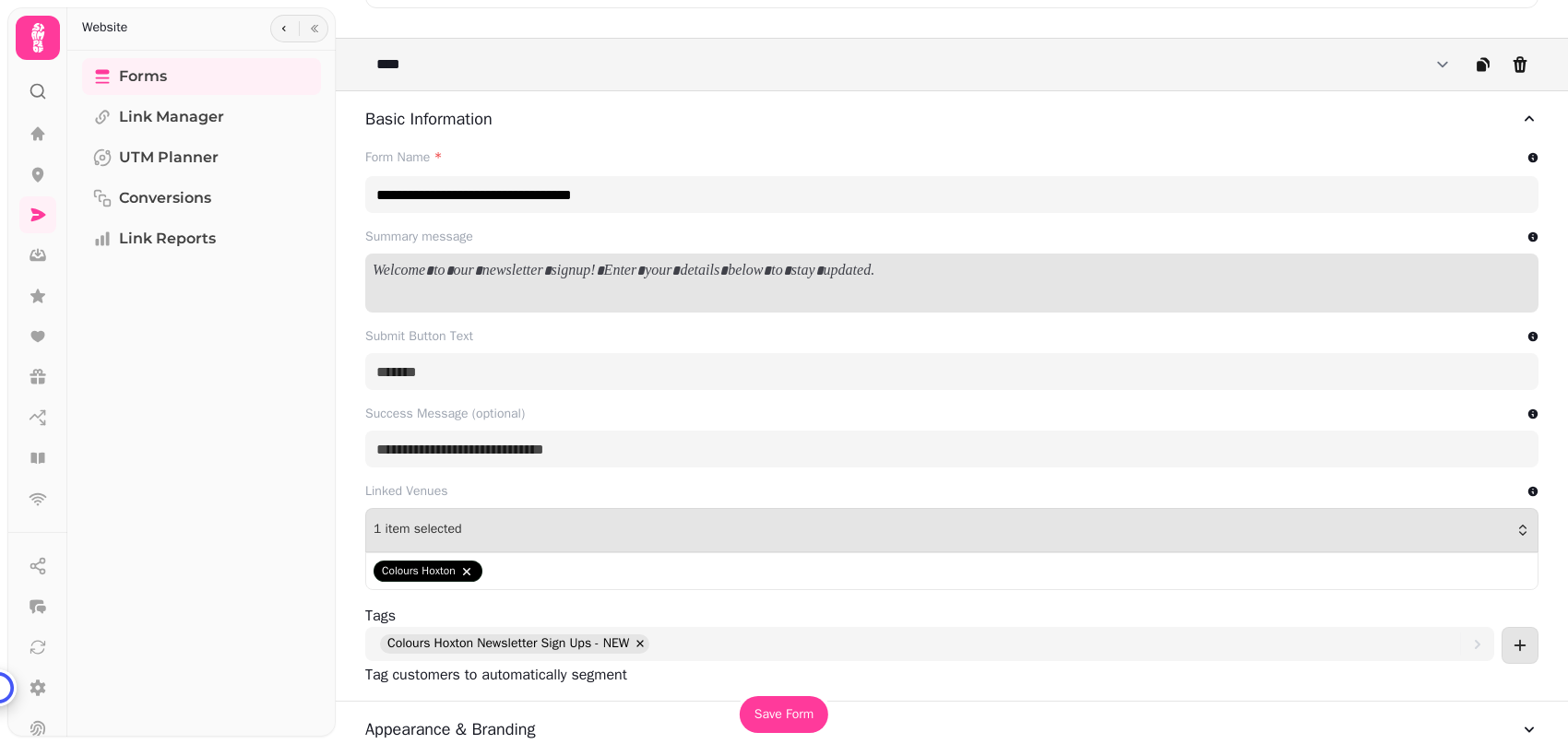 scroll, scrollTop: 250, scrollLeft: 0, axis: vertical 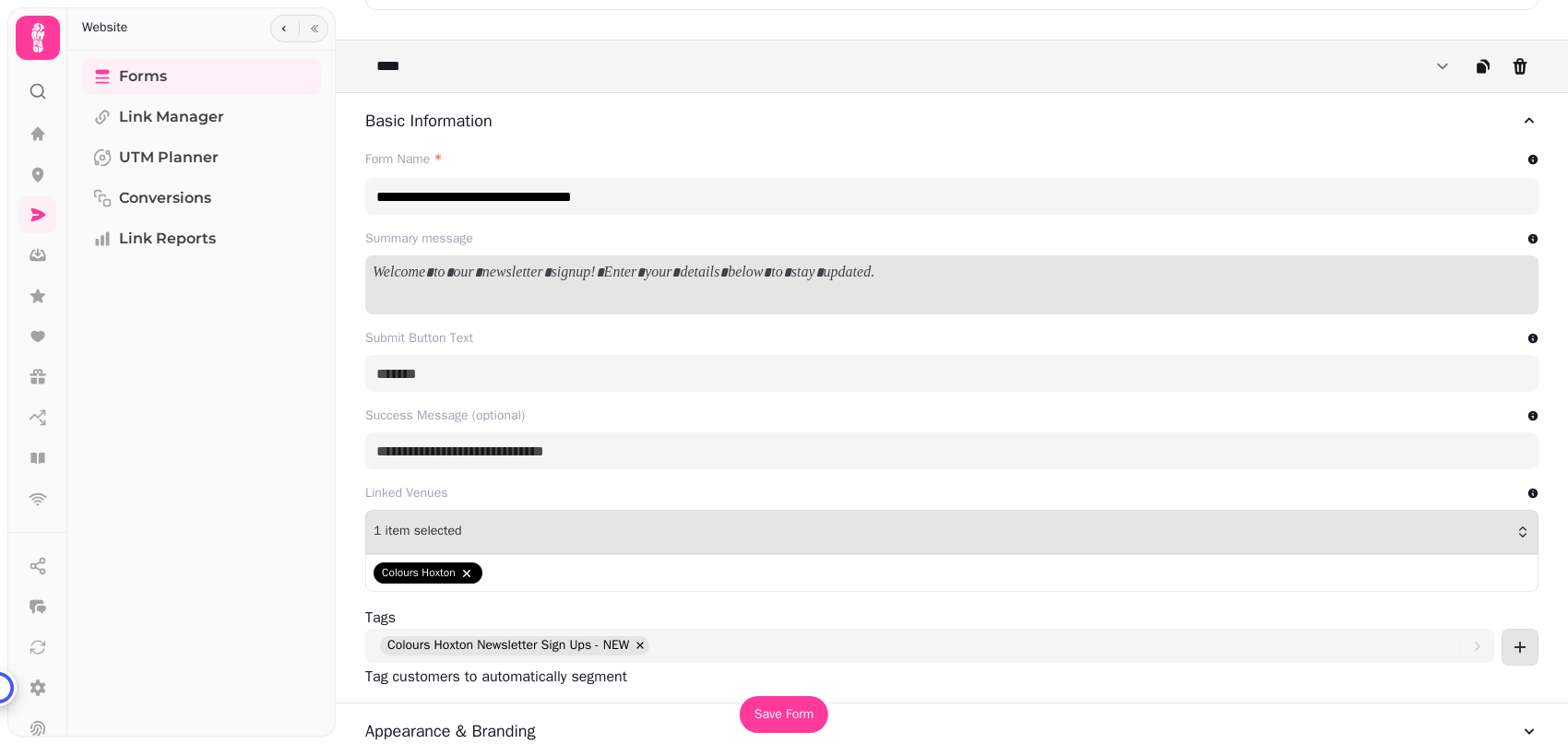 click at bounding box center (952, 273) 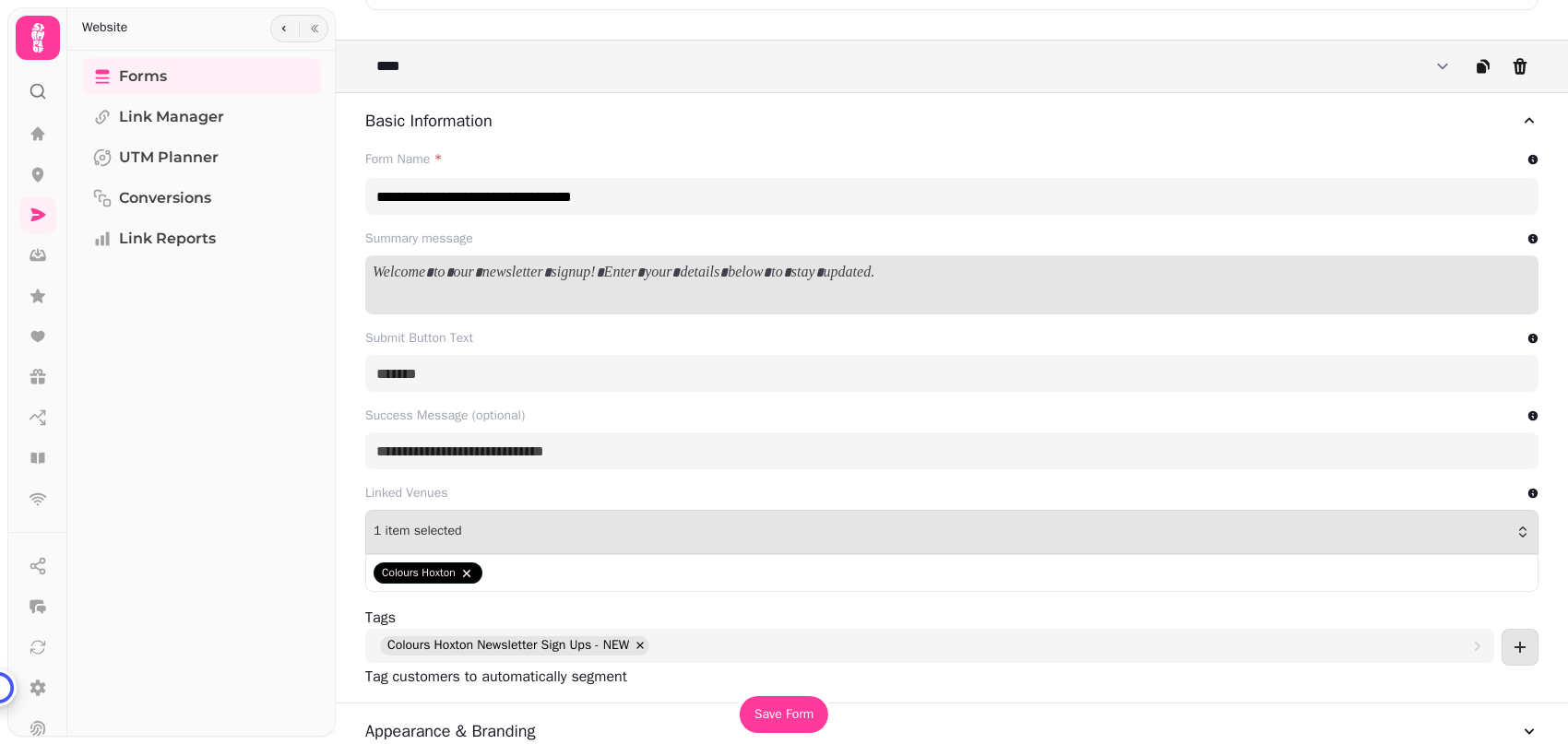 type 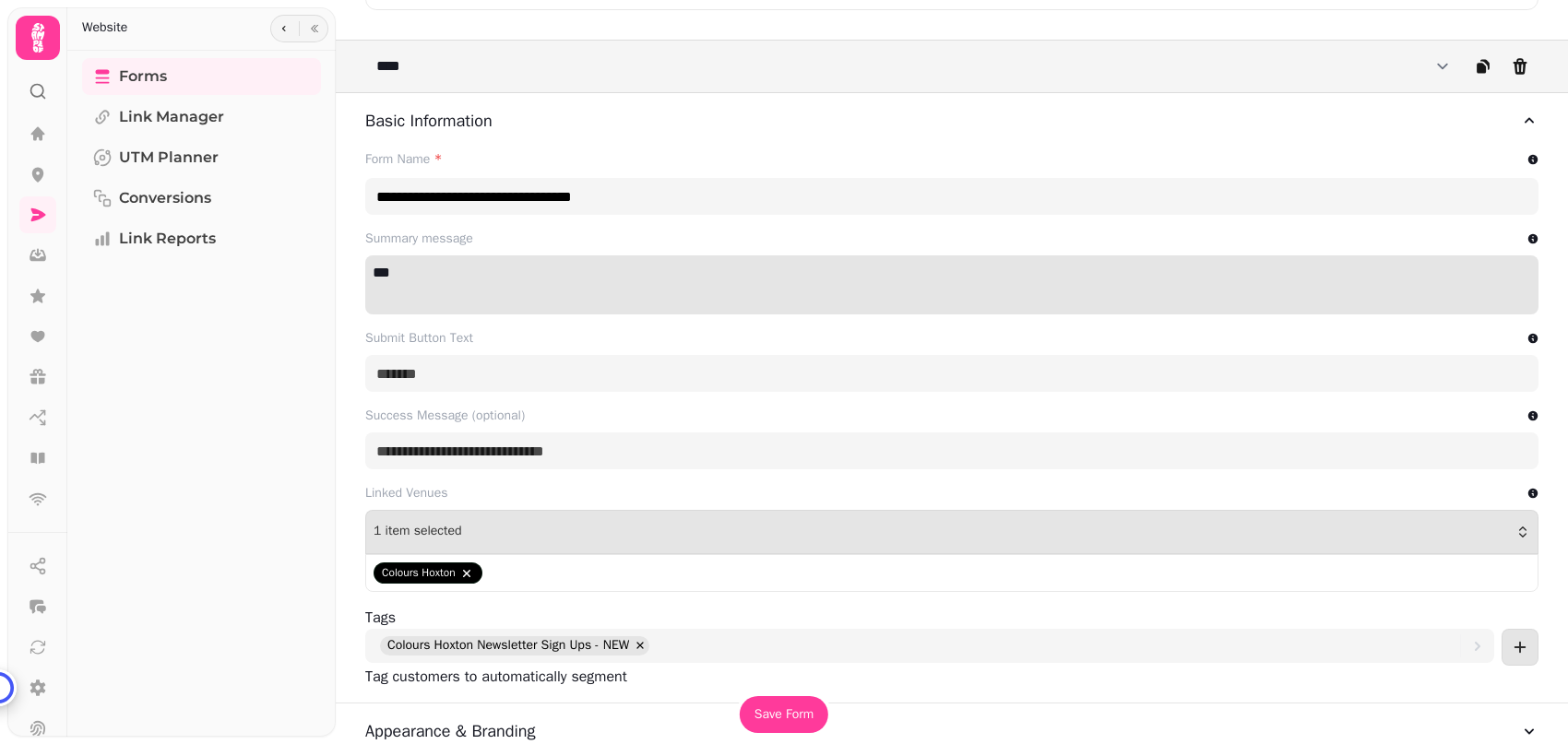 scroll, scrollTop: 0, scrollLeft: 0, axis: both 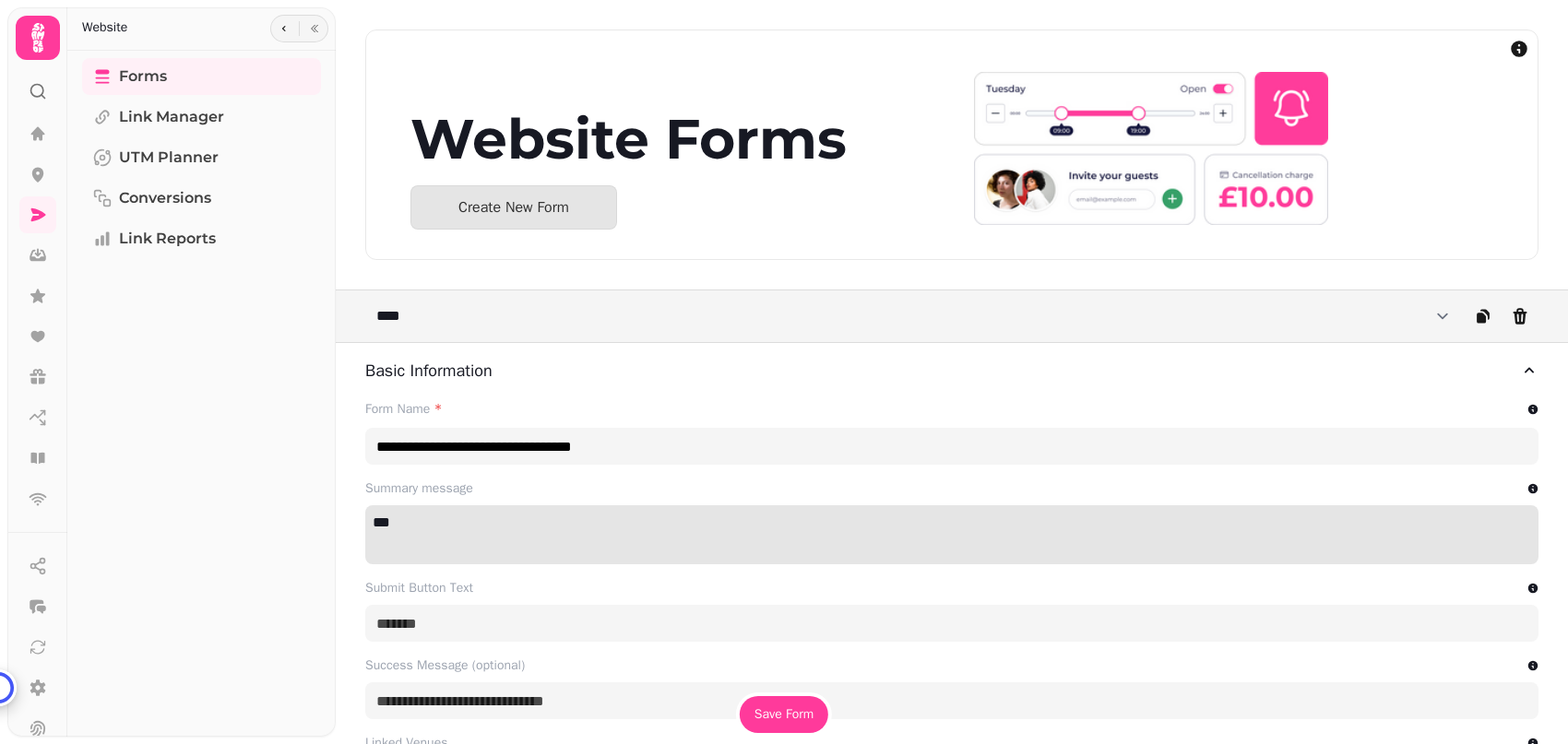click on "***" at bounding box center [952, 523] 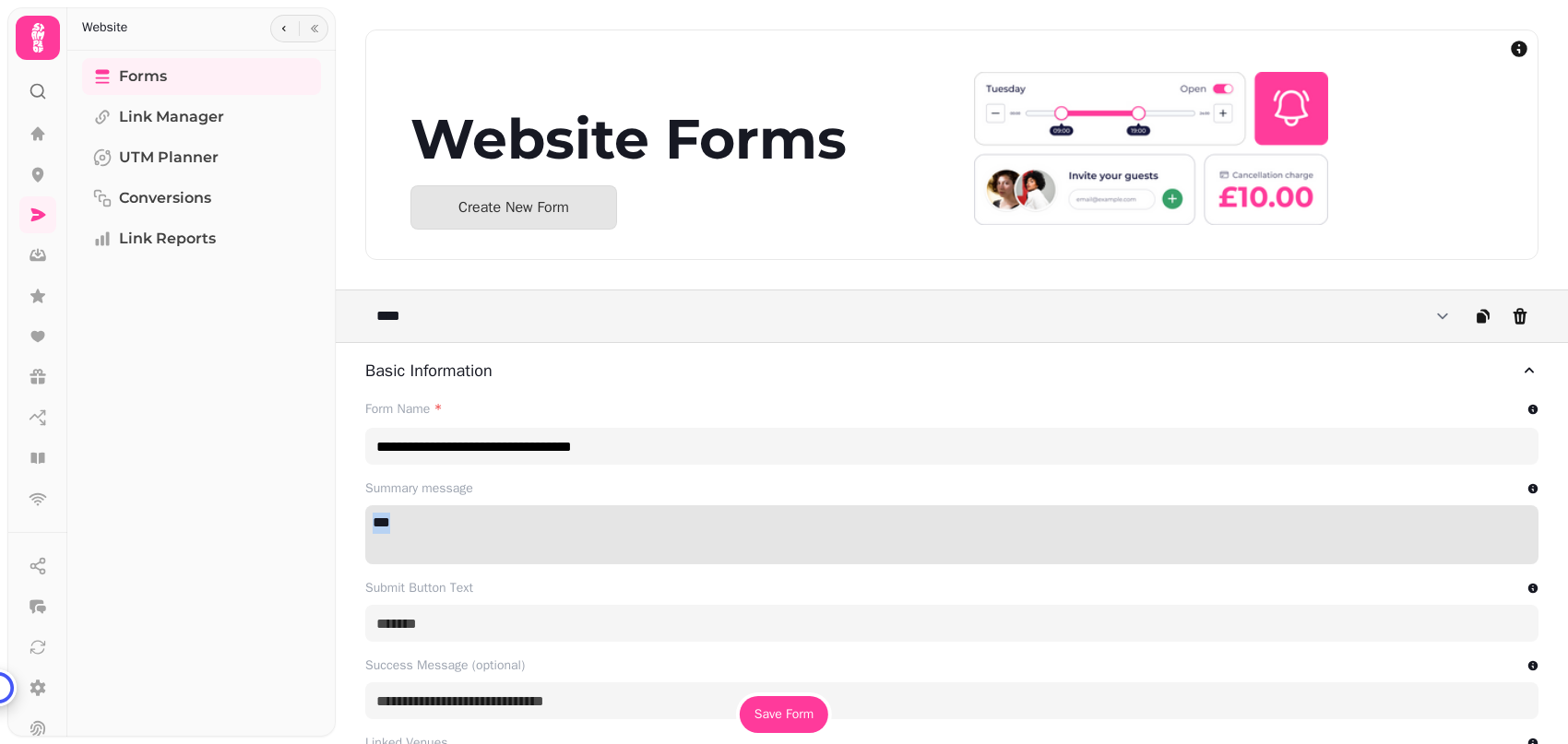 drag, startPoint x: 412, startPoint y: 525, endPoint x: 349, endPoint y: 520, distance: 63.1981 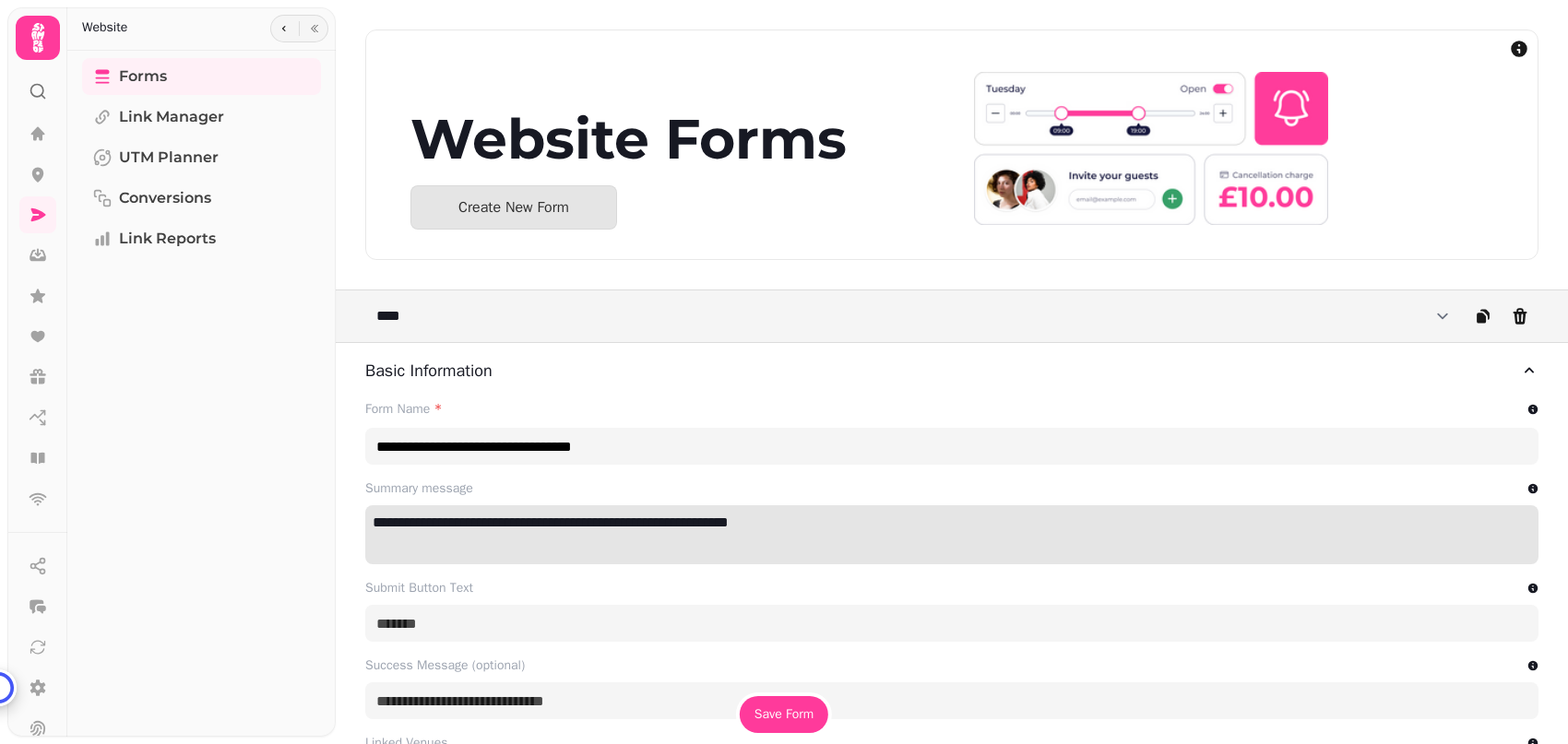 scroll, scrollTop: 0, scrollLeft: 0, axis: both 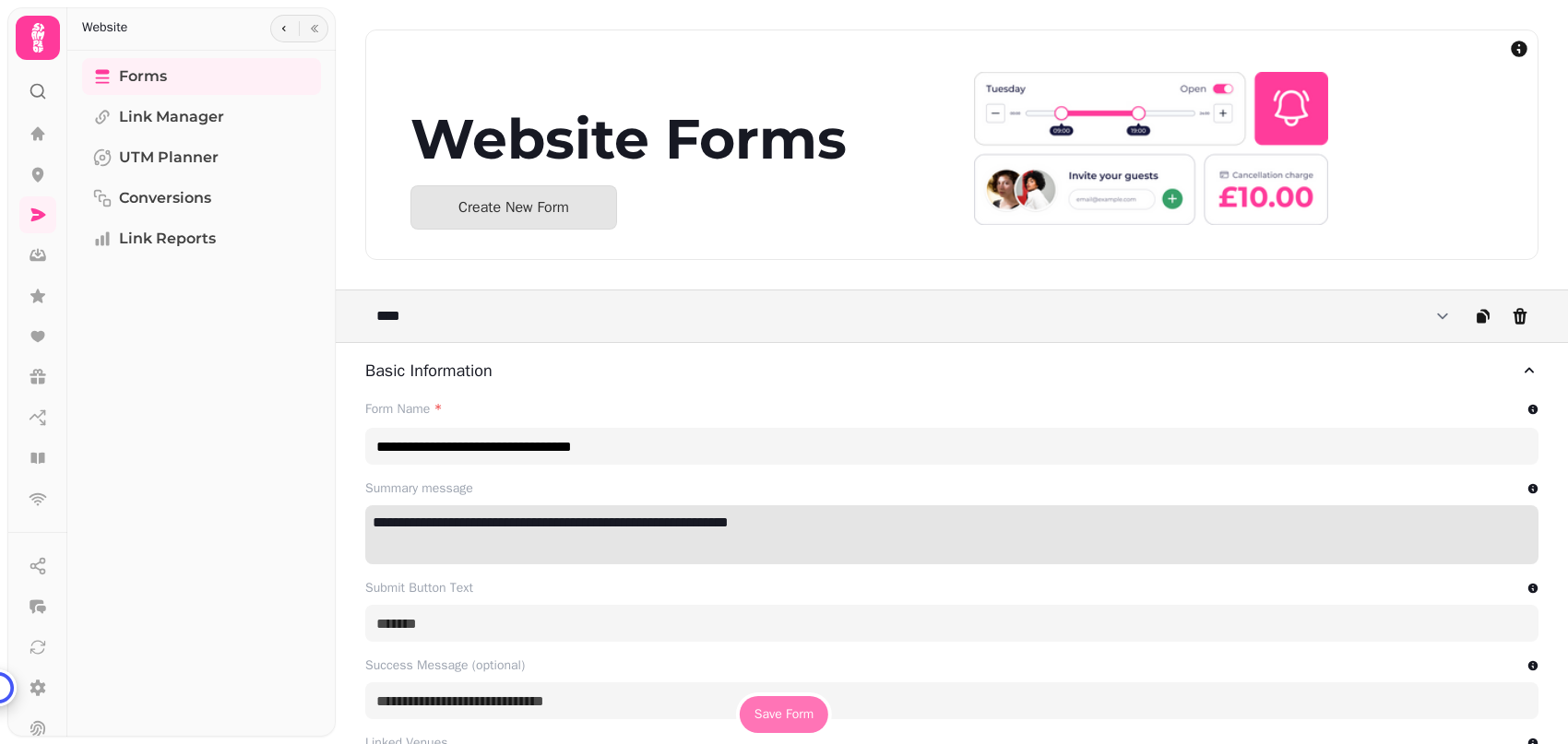 click on "Save Form" at bounding box center [784, 714] 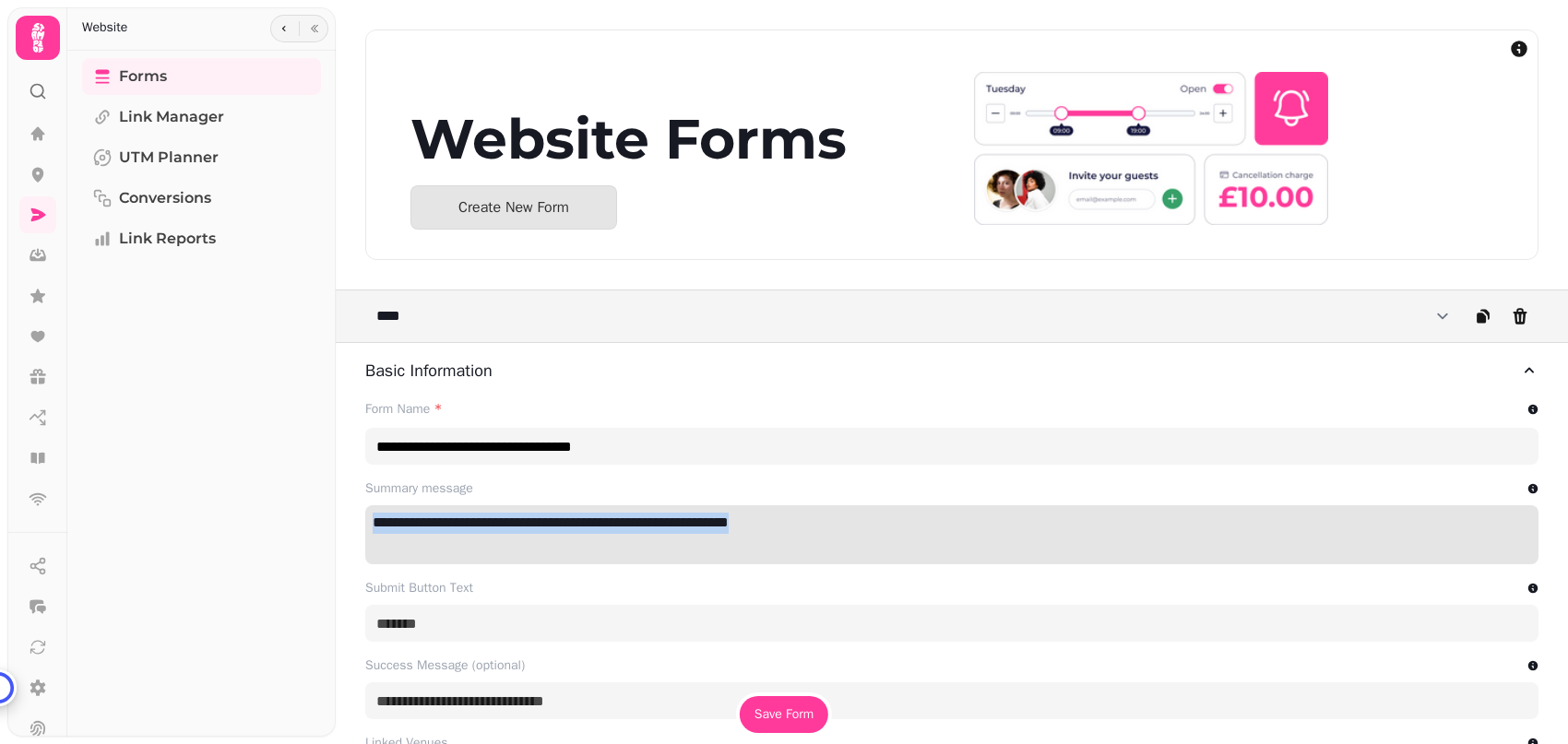 drag, startPoint x: 844, startPoint y: 524, endPoint x: 331, endPoint y: 526, distance: 513.0039 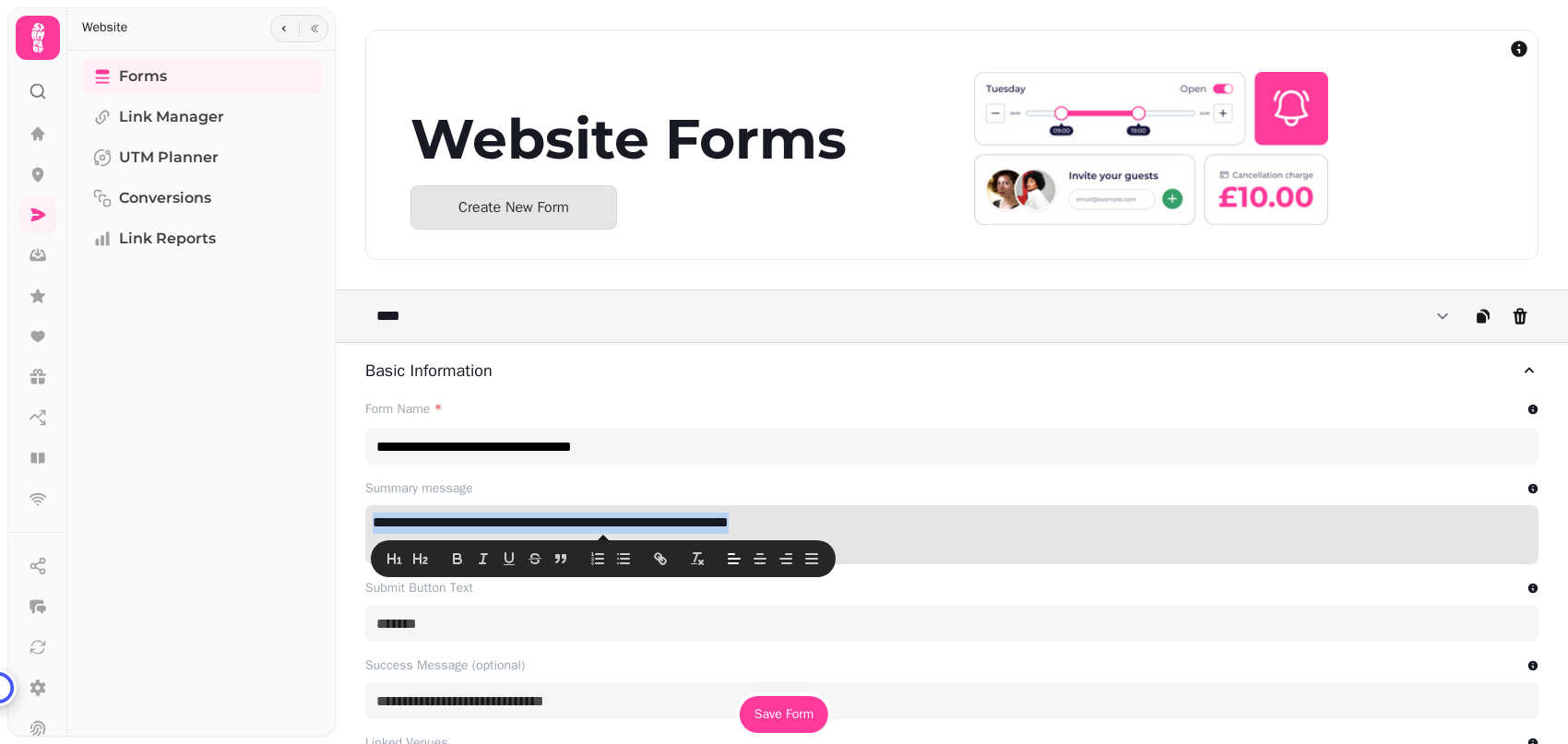 copy on "**********" 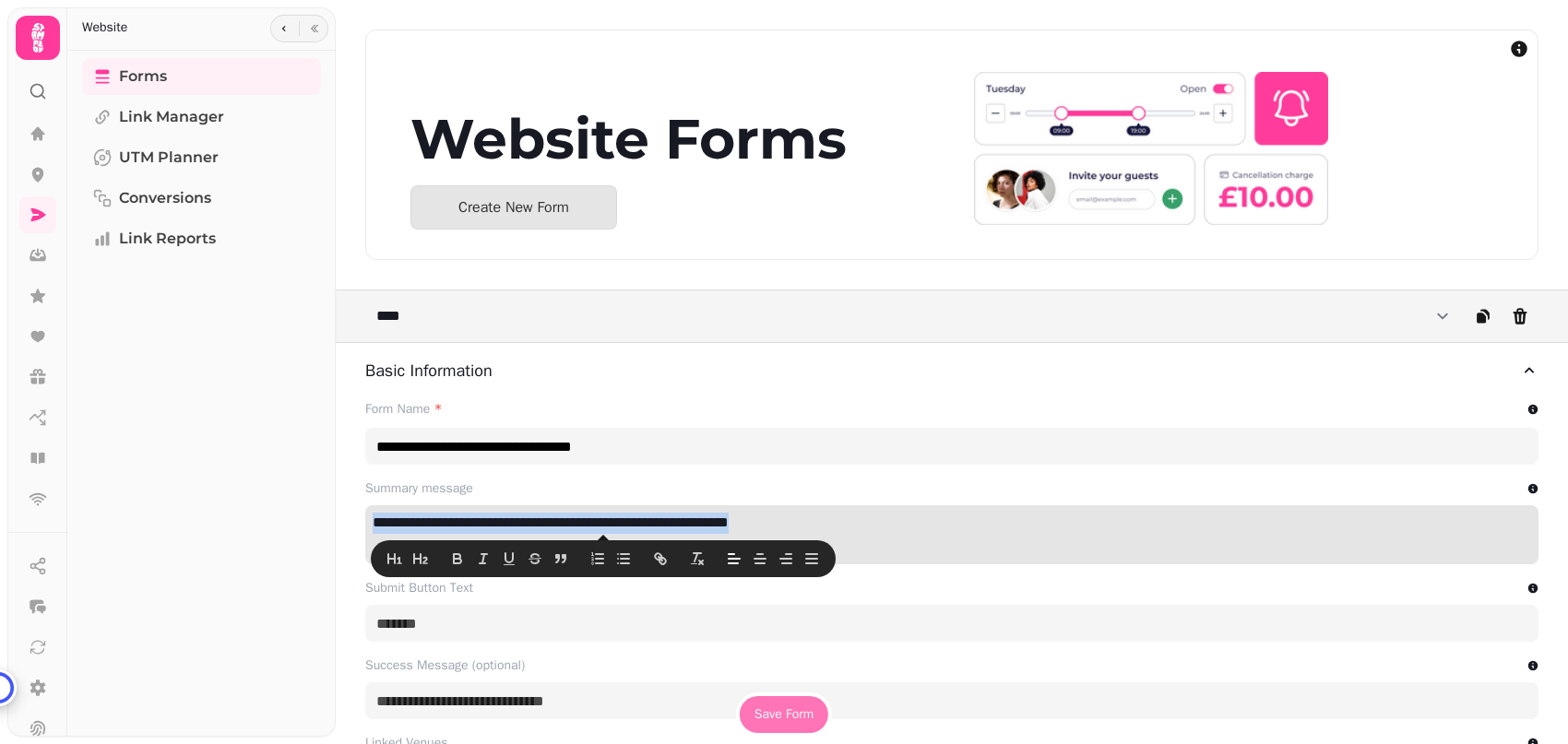 click on "Save Form" at bounding box center [784, 714] 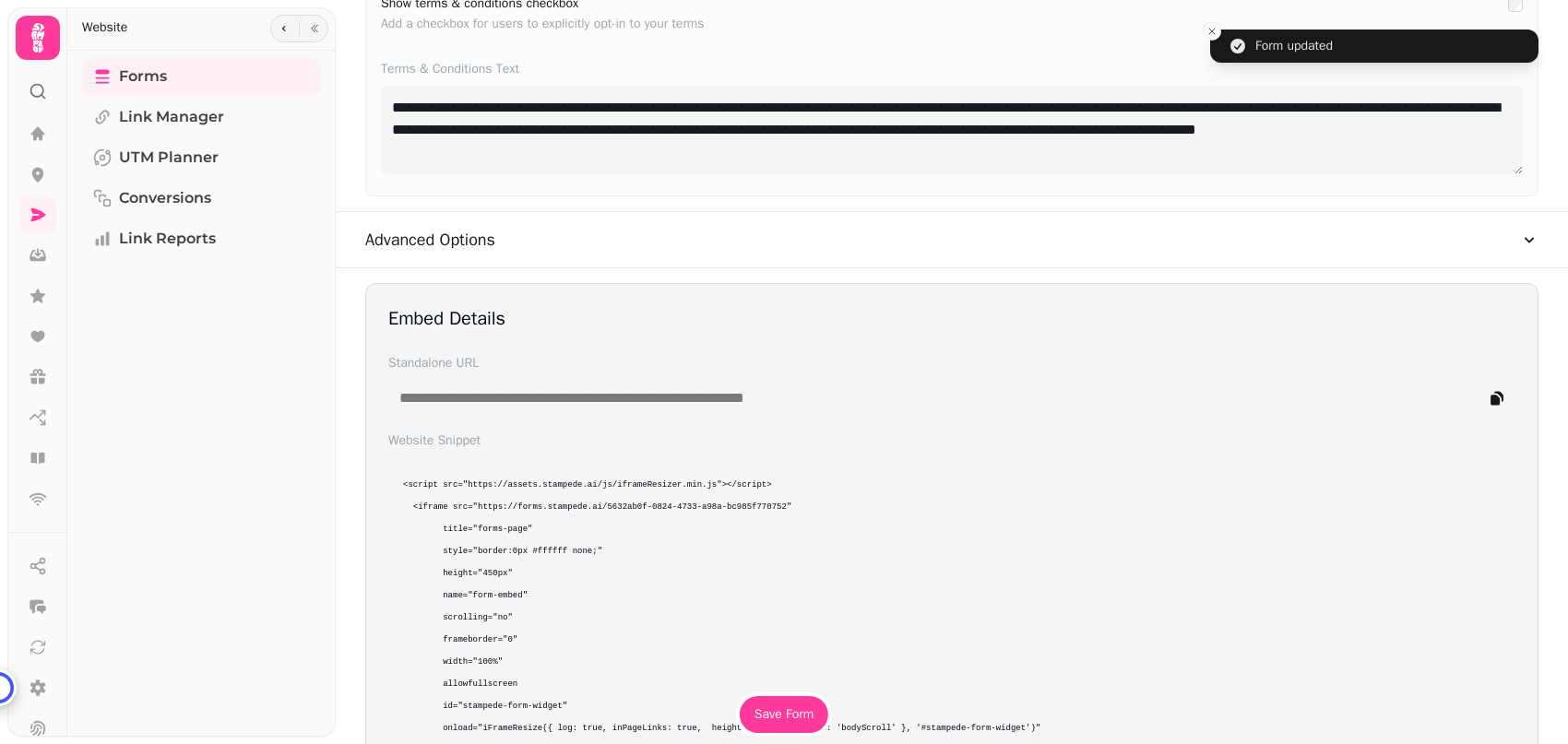 scroll, scrollTop: 1426, scrollLeft: 0, axis: vertical 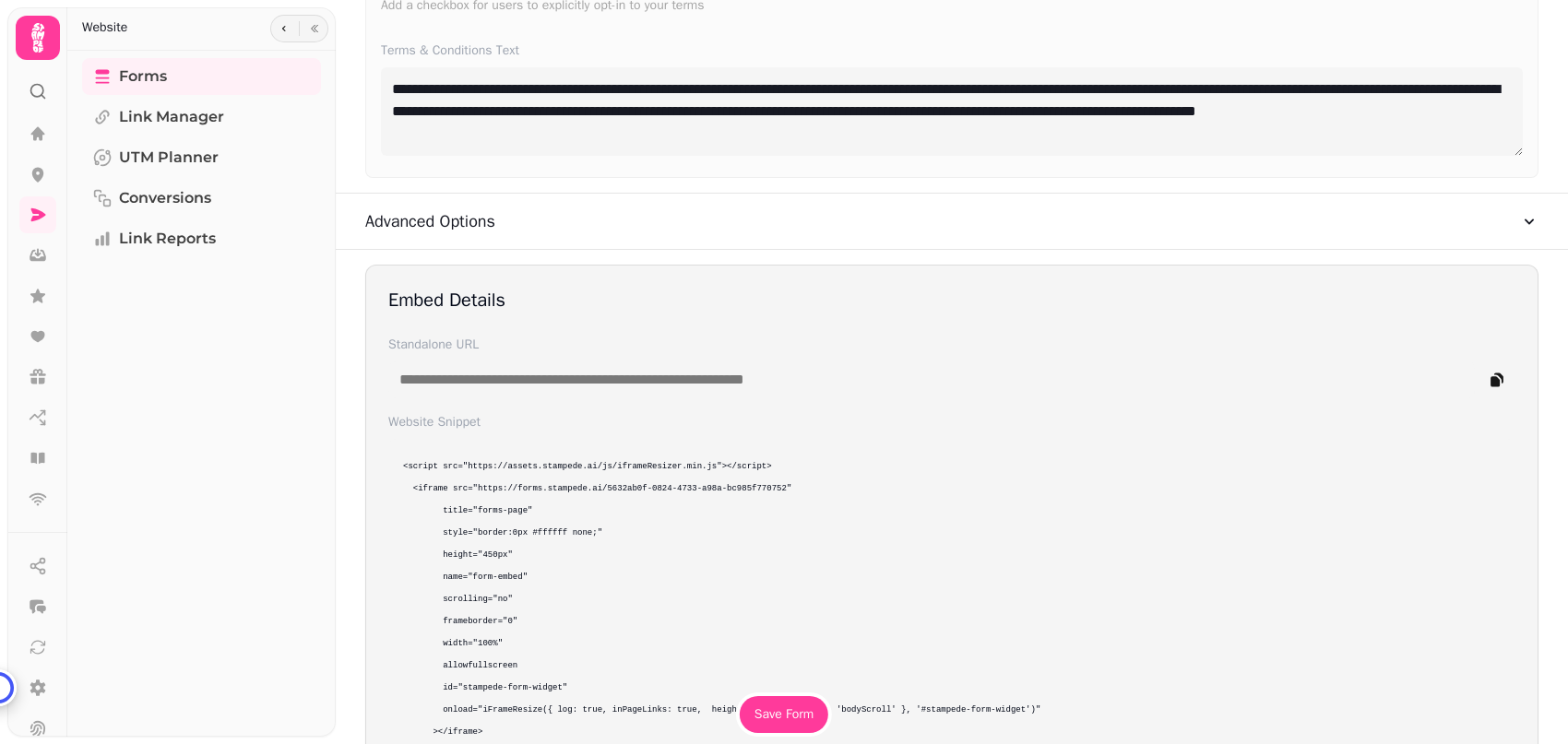 drag, startPoint x: 1502, startPoint y: 380, endPoint x: 1419, endPoint y: 161, distance: 234.2008 